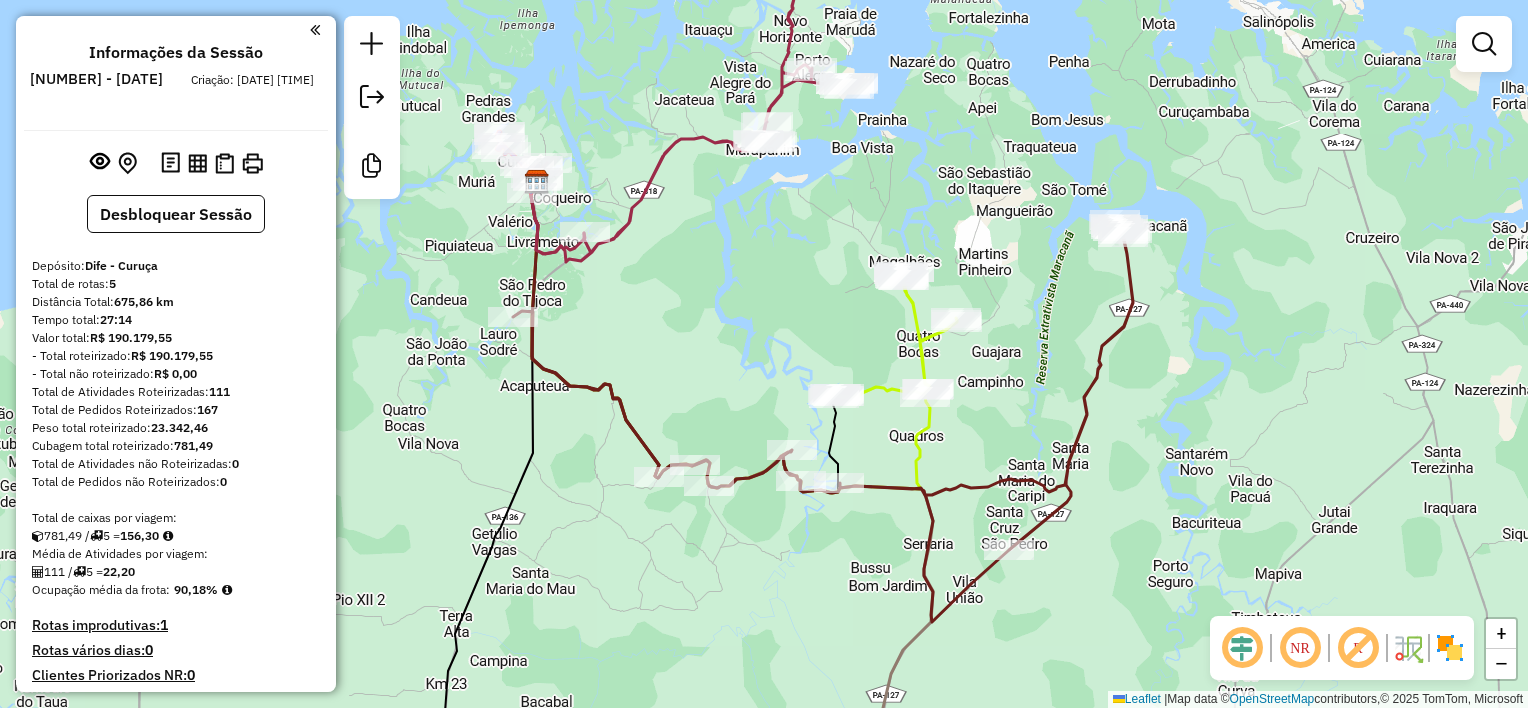 scroll, scrollTop: 0, scrollLeft: 0, axis: both 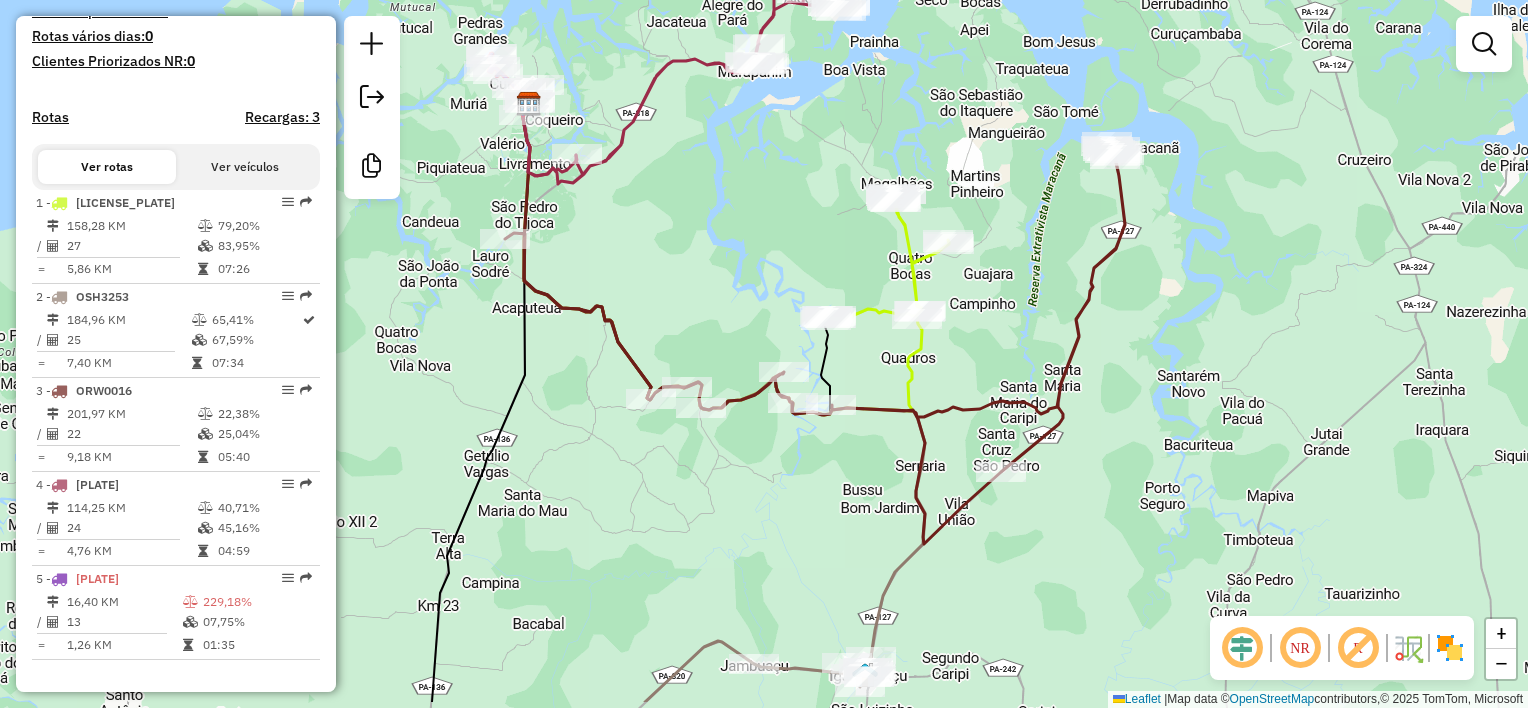 click on "Janela de atendimento Grade de atendimento Capacidade Transportadoras Veículos Cliente Pedidos  Rotas Selecione os dias de semana para filtrar as janelas de atendimento  Seg   Ter   Qua   Qui   Sex   Sáb   Dom  Informe o período da janela de atendimento: De: Até:  Filtrar exatamente a janela do cliente  Considerar janela de atendimento padrão  Selecione os dias de semana para filtrar as grades de atendimento  Seg   Ter   Qua   Qui   Sex   Sáb   Dom   Considerar clientes sem dia de atendimento cadastrado  Clientes fora do dia de atendimento selecionado Filtrar as atividades entre os valores definidos abaixo:  Peso mínimo:   Peso máximo:   Cubagem mínima:   Cubagem máxima:   De:   Até:  Filtrar as atividades entre o tempo de atendimento definido abaixo:  De:   Até:   Considerar capacidade total dos clientes não roteirizados Transportadora: Selecione um ou mais itens Tipo de veículo: Selecione um ou mais itens Veículo: Selecione um ou mais itens Motorista: Selecione um ou mais itens Nome: Rótulo:" 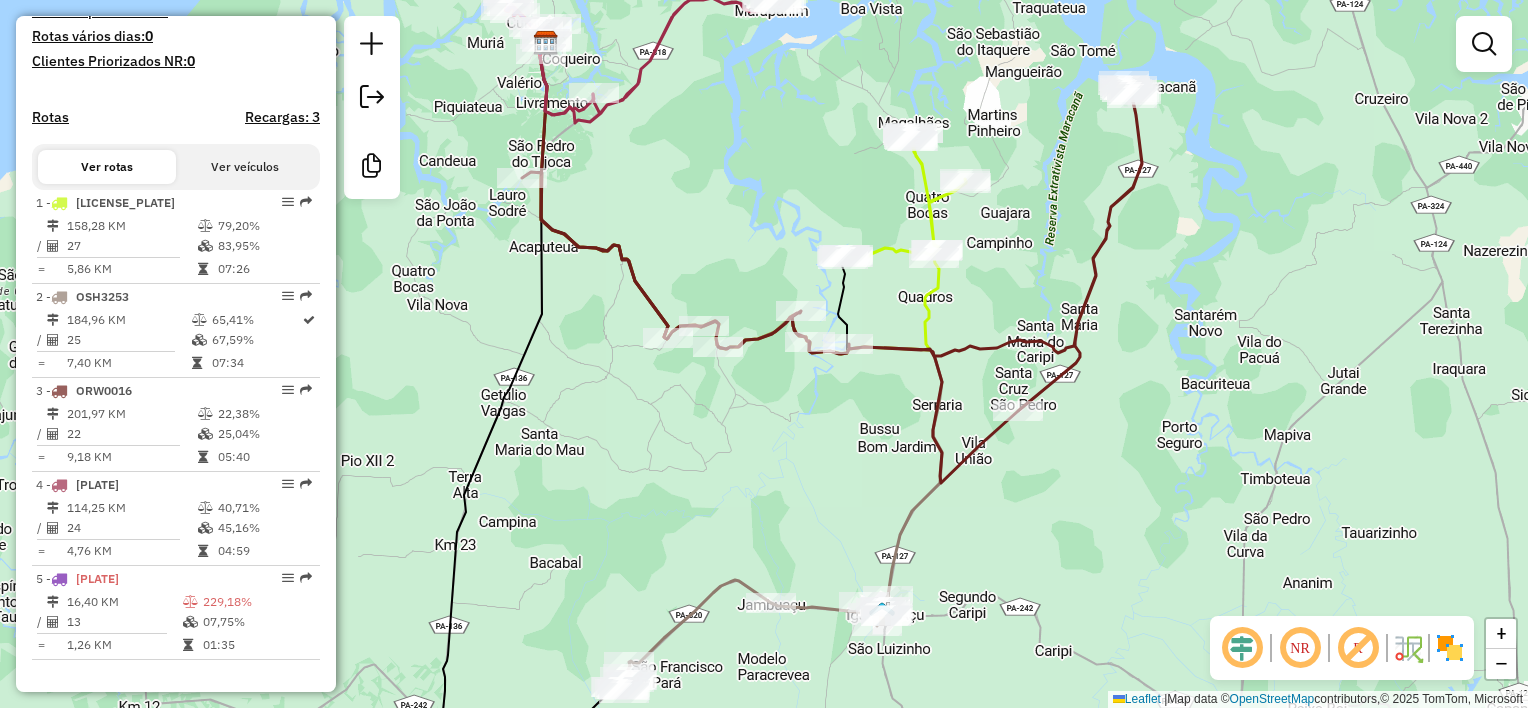drag, startPoint x: 812, startPoint y: 472, endPoint x: 806, endPoint y: 450, distance: 22.803509 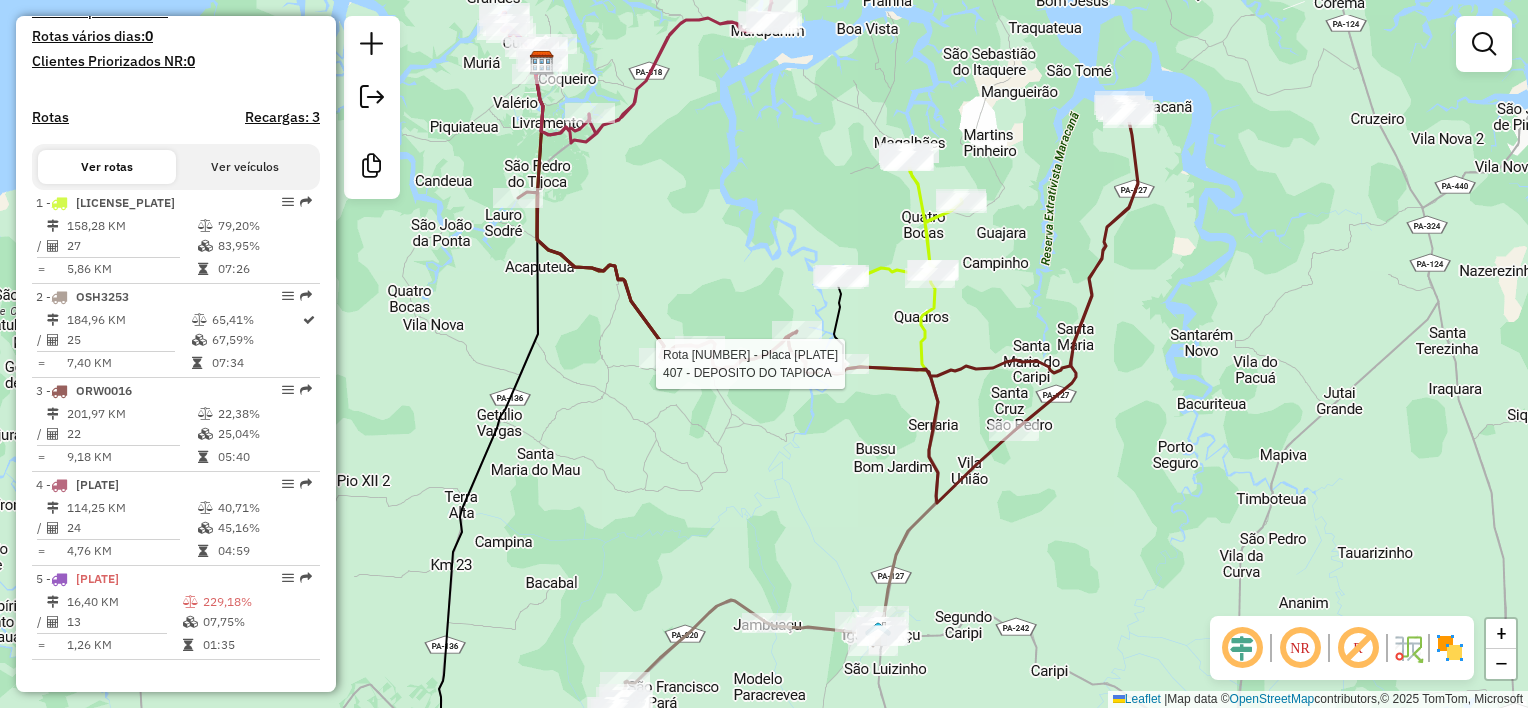 select on "**********" 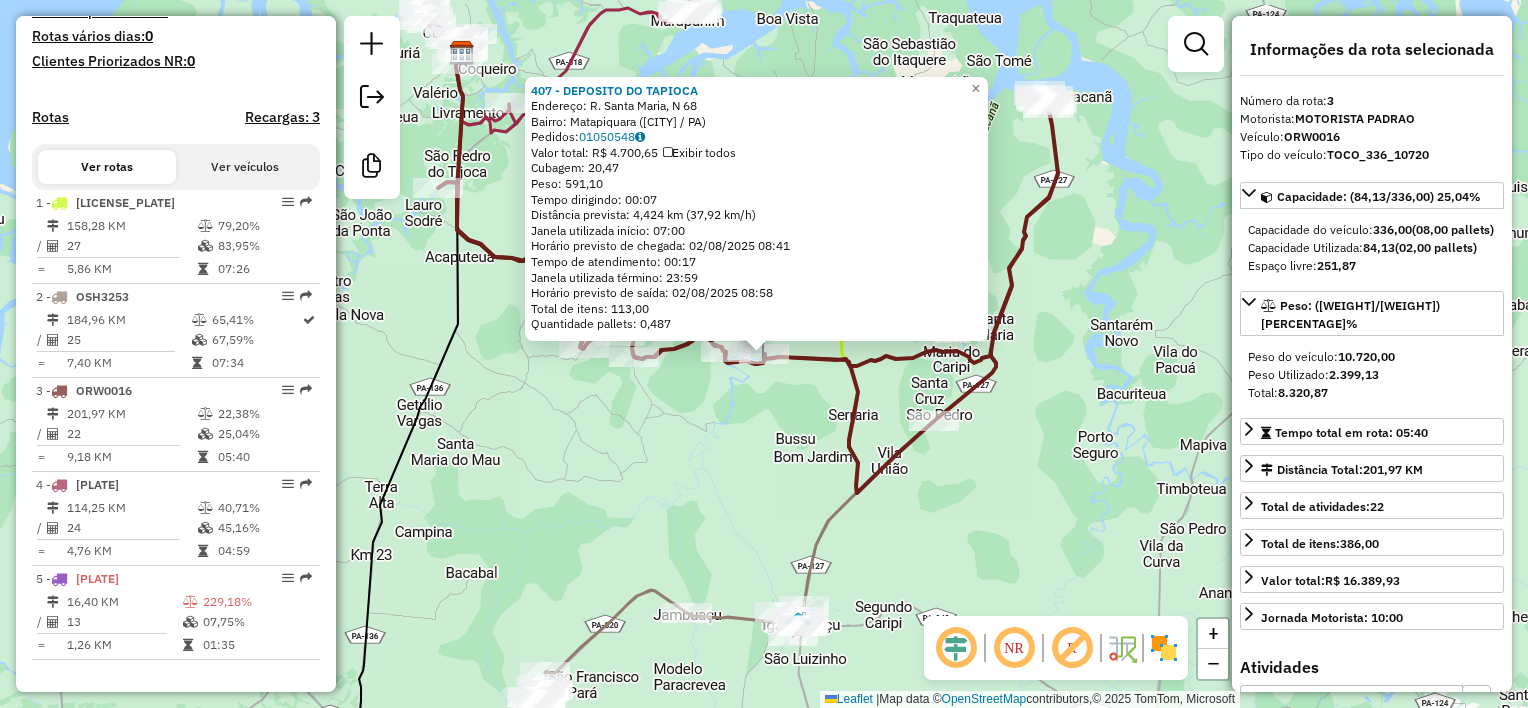 click on "[NUMBER] - [NAME]  Endereço: [STREET], N [NUMBER]   Bairro: [NEIGHBORHOOD] ([CITY] / [STATE])   Pedidos:  [ORDER_ID]   Valor total: [CURRENCY][AMOUNT]   Exibir todos   Cubagem: [CUBAGE]  Peso: [WEIGHT]  Tempo dirigindo: [TIME]   Distância prevista: [DISTANCE] km ([SPEED] km/h)   Janela utilizada início: [TIME]   Horário previsto de chegada: [DATE] [TIME]   Tempo de atendimento: [TIME]   Janela utilizada término: [TIME]   Horário previsto de saída: [DATE] [TIME]   Total de itens: [ITEMS]   Quantidade pallets: [PALLETS]  × Janela de atendimento Grade de atendimento Capacidade Transportadoras Veículos Cliente Pedidos  Rotas Selecione os dias de semana para filtrar as janelas de atendimento  Seg   Ter   Qua   Qui   Sex   Sáb   Dom  Informe o período da janela de atendimento: De: Até:  Filtrar exatamente a janela do cliente  Considerar janela de atendimento padrão  Selecione os dias de semana para filtrar as grades de atendimento  Seg   Ter   Qua   Qui   Sex   Sáb   Dom   Clientes fora do dia de atendimento selecionado" 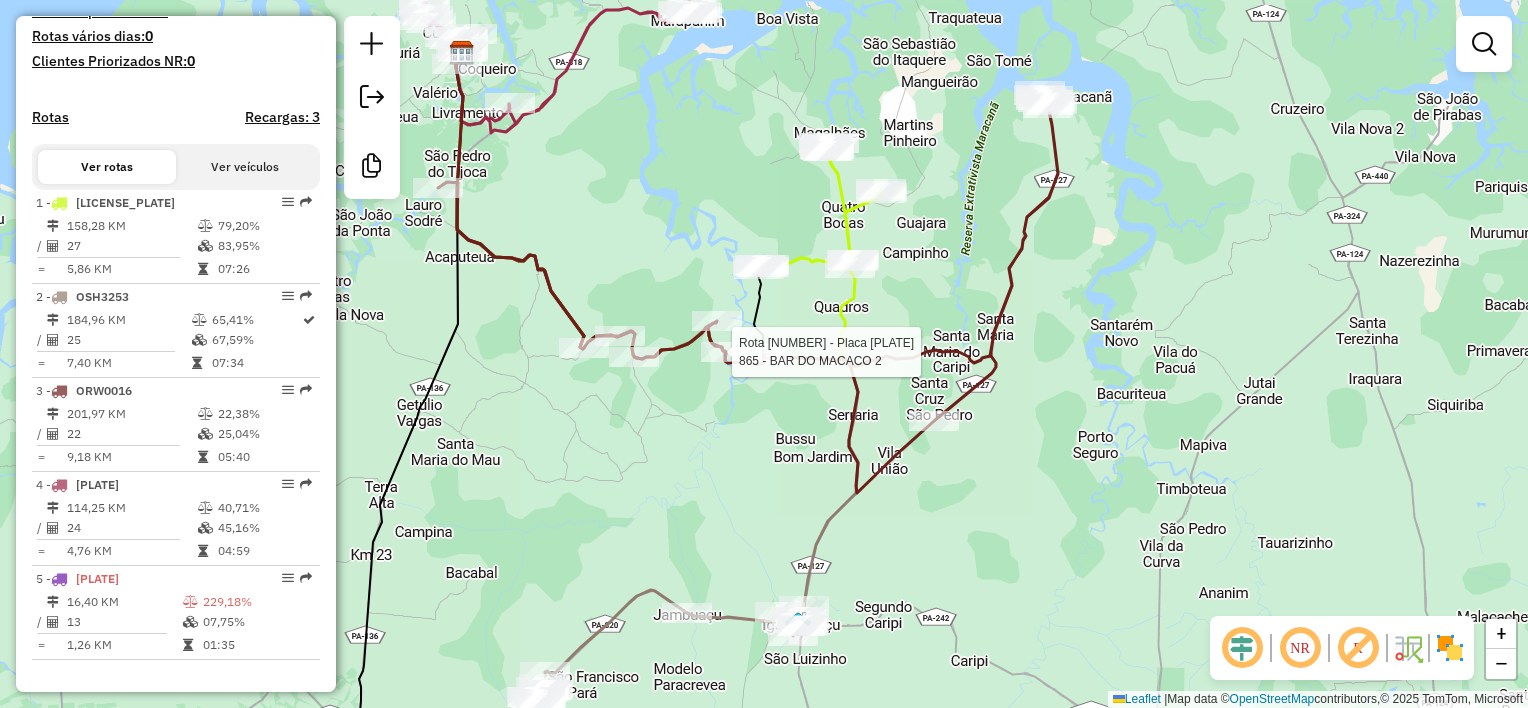 select on "**********" 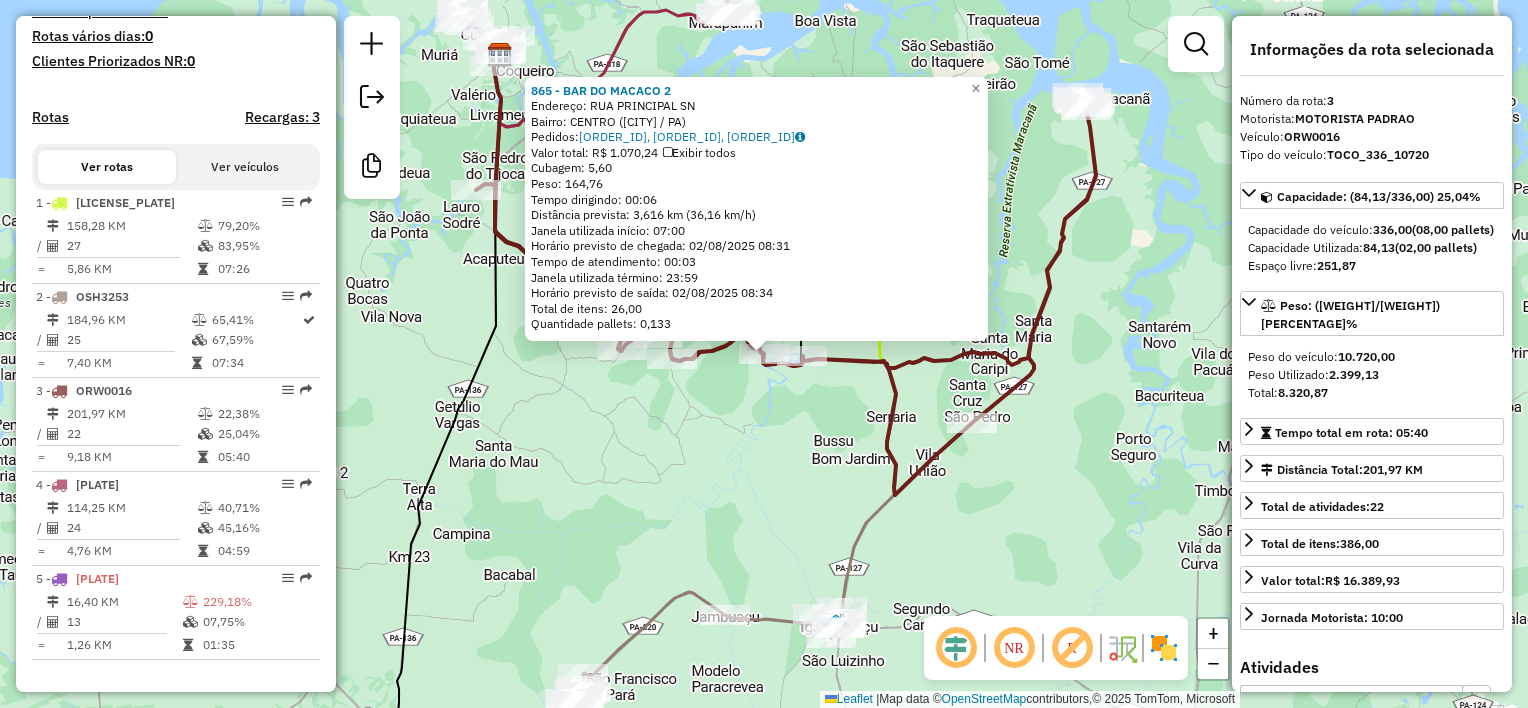 click on "[NUMBER] - [NAME]  Endereço:  [STREET] [NUMBER]   Bairro: [NEIGHBORHOOD] ([CITY] / [STATE])   Pedidos:  [ORDER_ID], [ORDER_ID], [ORDER_ID]   Valor total: [CURRENCY][AMOUNT]   Exibir todos   Cubagem: [CUBAGE]  Peso: [WEIGHT]  Tempo dirigindo: [TIME]   Distância prevista: [DISTANCE] km ([SPEED] km/h)   Janela utilizada início: [TIME]   Horário previsto de chegada: [DATE] [TIME]   Tempo de atendimento: [TIME]   Janela utilizada término: [TIME]   Horário previsto de saída: [DATE] [TIME]   Total de itens: [ITEMS]   Quantidade pallets: [PALLETS]  × Janela de atendimento Grade de atendimento Capacidade Transportadoras Veículos Cliente Pedidos  Rotas Selecione os dias de semana para filtrar as janelas de atendimento  Seg   Ter   Qua   Qui   Sex   Sáb   Dom  Informe o período da janela de atendimento: De: Até:  Filtrar exatamente a janela do cliente  Considerar janela de atendimento padrão  Selecione os dias de semana para filtrar as grades de atendimento  Seg   Ter   Qua   Qui   Sex   Sáb   Dom   Peso mínimo:   Peso máximo:   De:   De:" 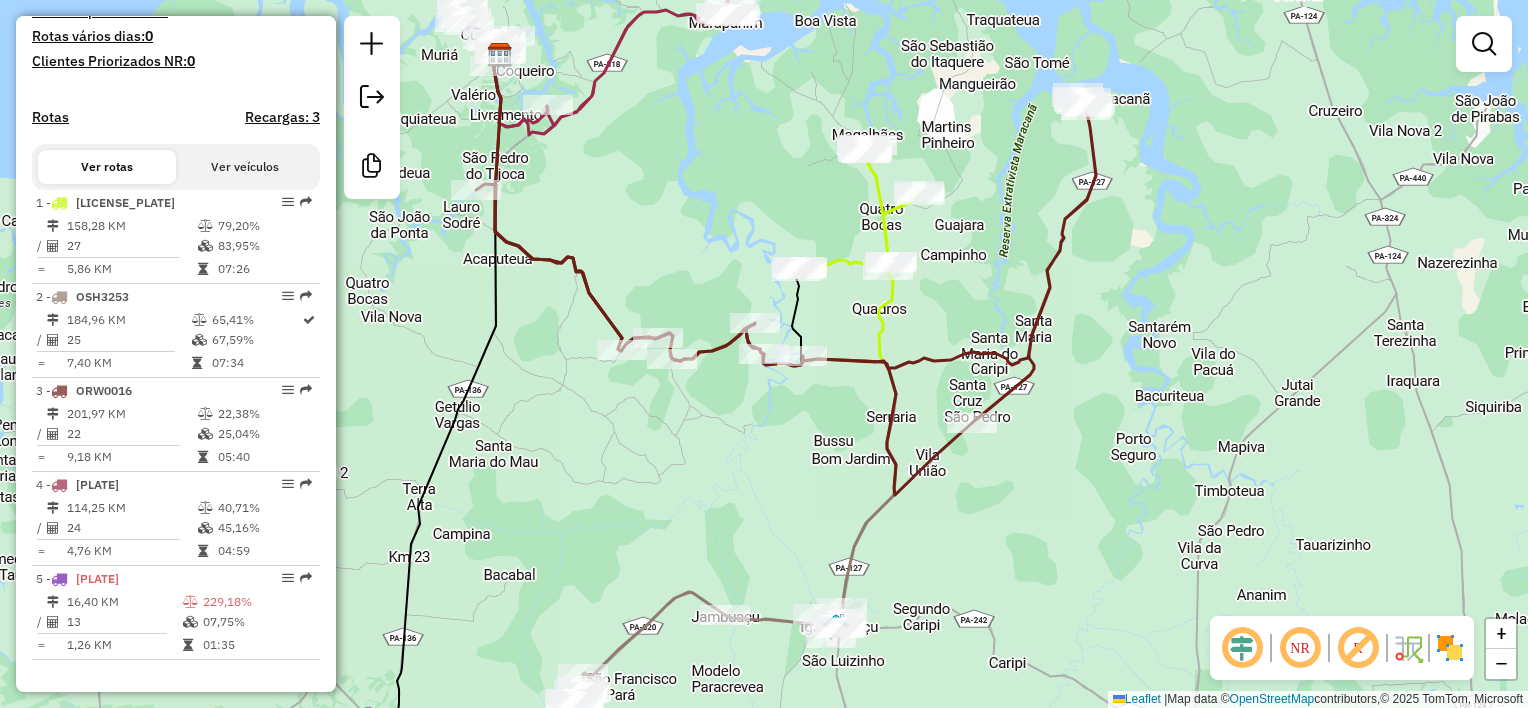 drag, startPoint x: 757, startPoint y: 488, endPoint x: 755, endPoint y: 471, distance: 17.117243 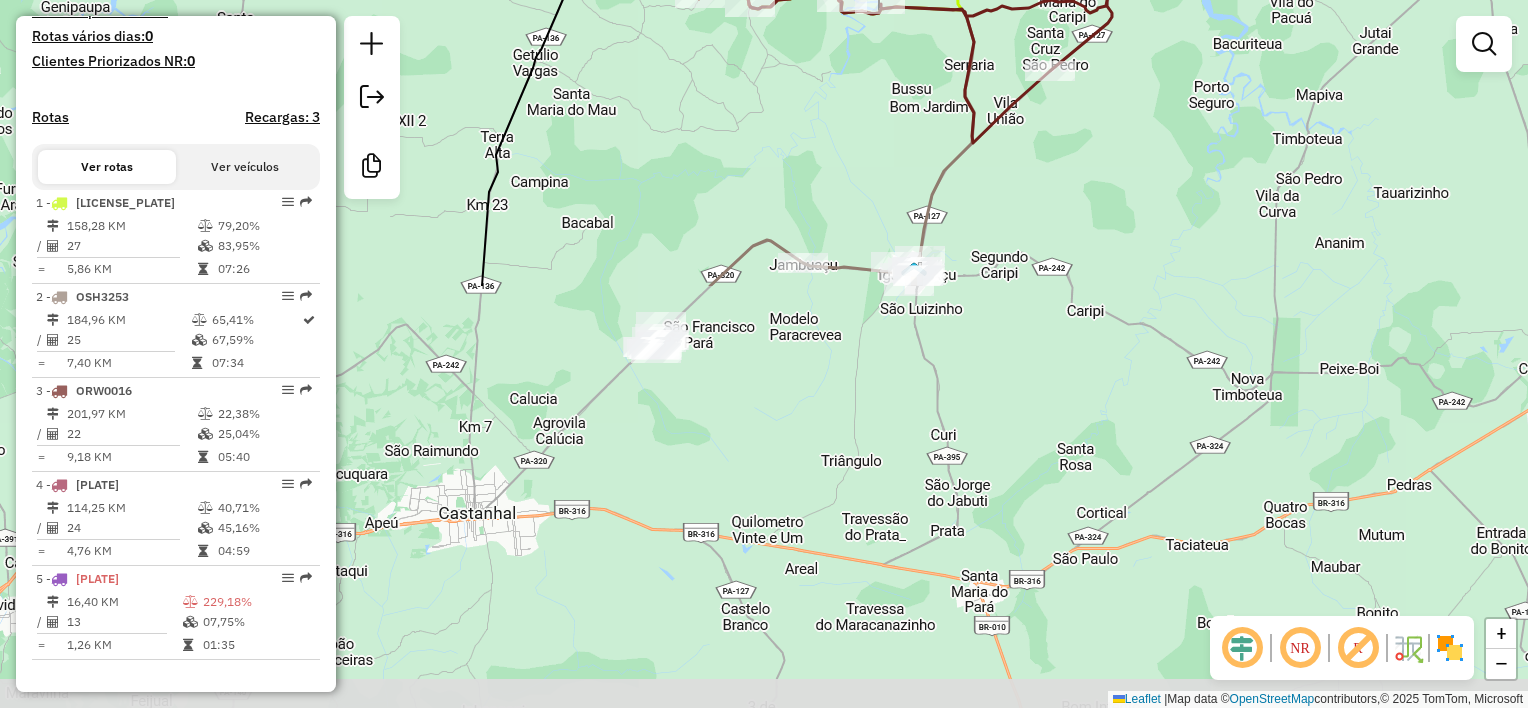 drag, startPoint x: 991, startPoint y: 596, endPoint x: 850, endPoint y: 103, distance: 512.767 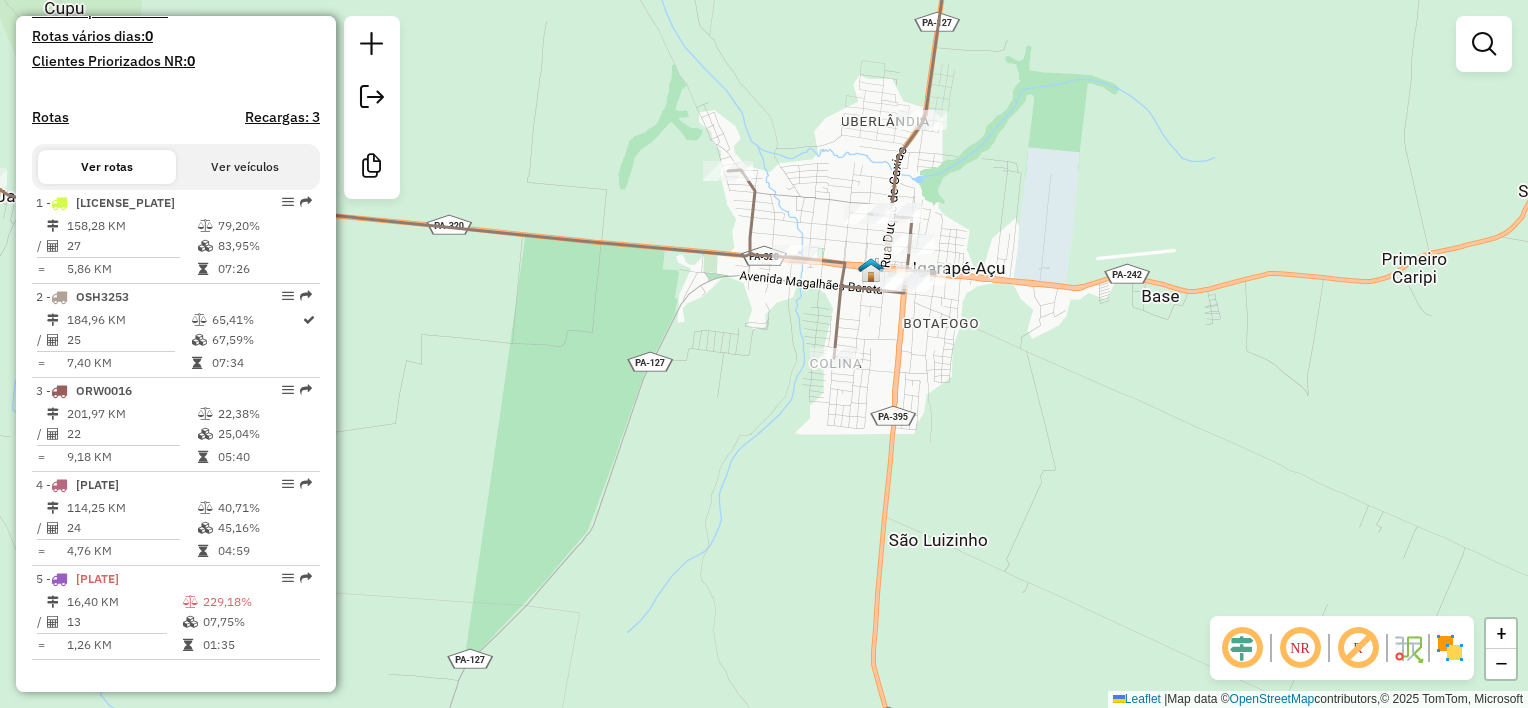 drag, startPoint x: 1223, startPoint y: 518, endPoint x: 1248, endPoint y: 551, distance: 41.400482 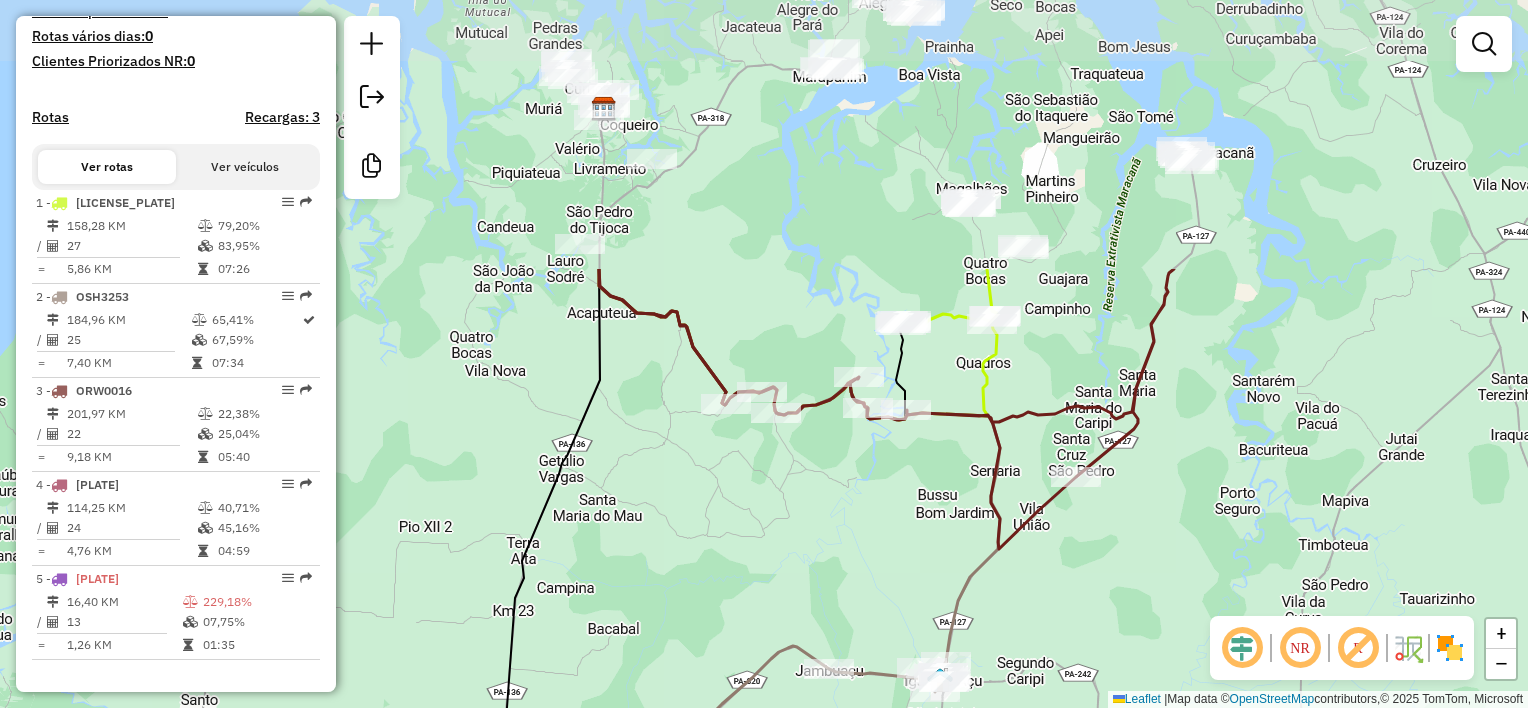 drag, startPoint x: 765, startPoint y: 290, endPoint x: 783, endPoint y: 503, distance: 213.75922 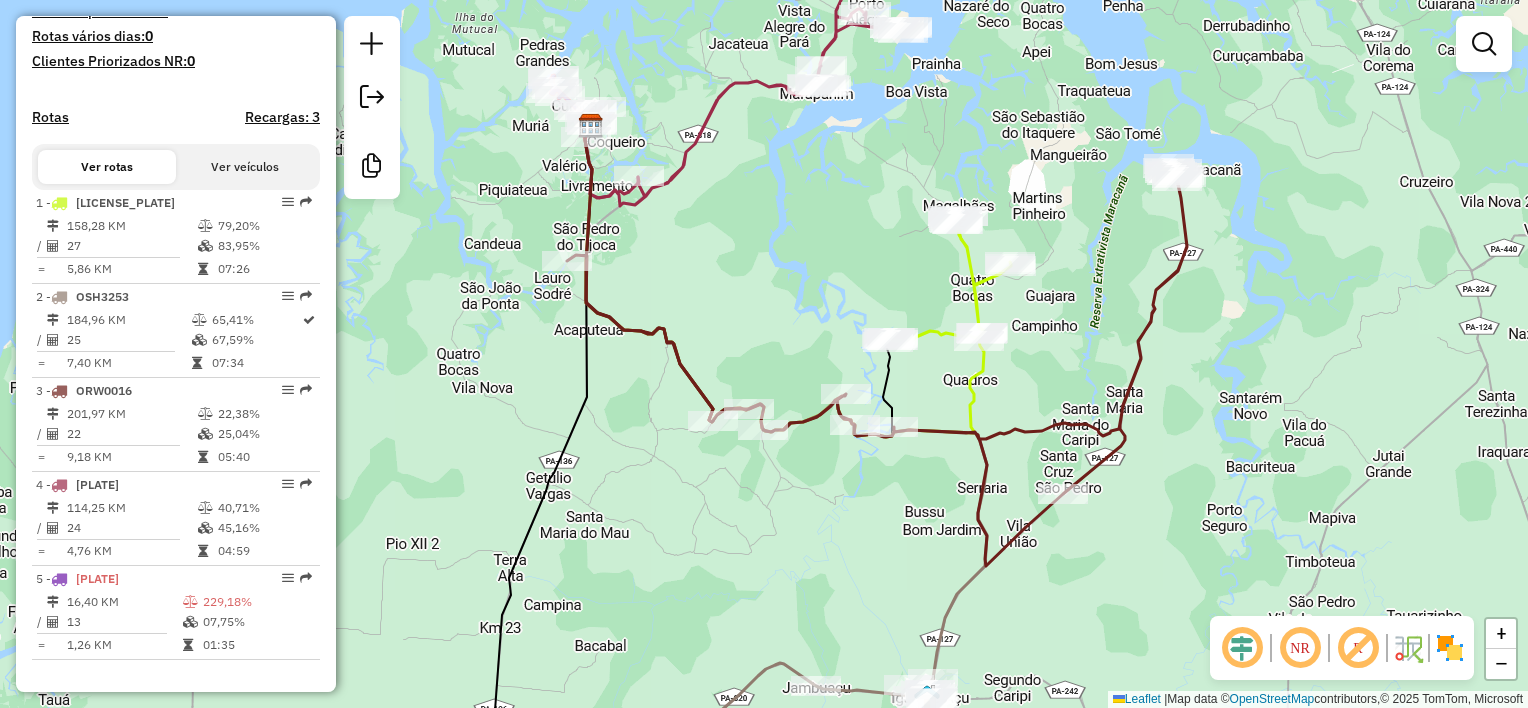 drag, startPoint x: 712, startPoint y: 471, endPoint x: 714, endPoint y: 499, distance: 28.071337 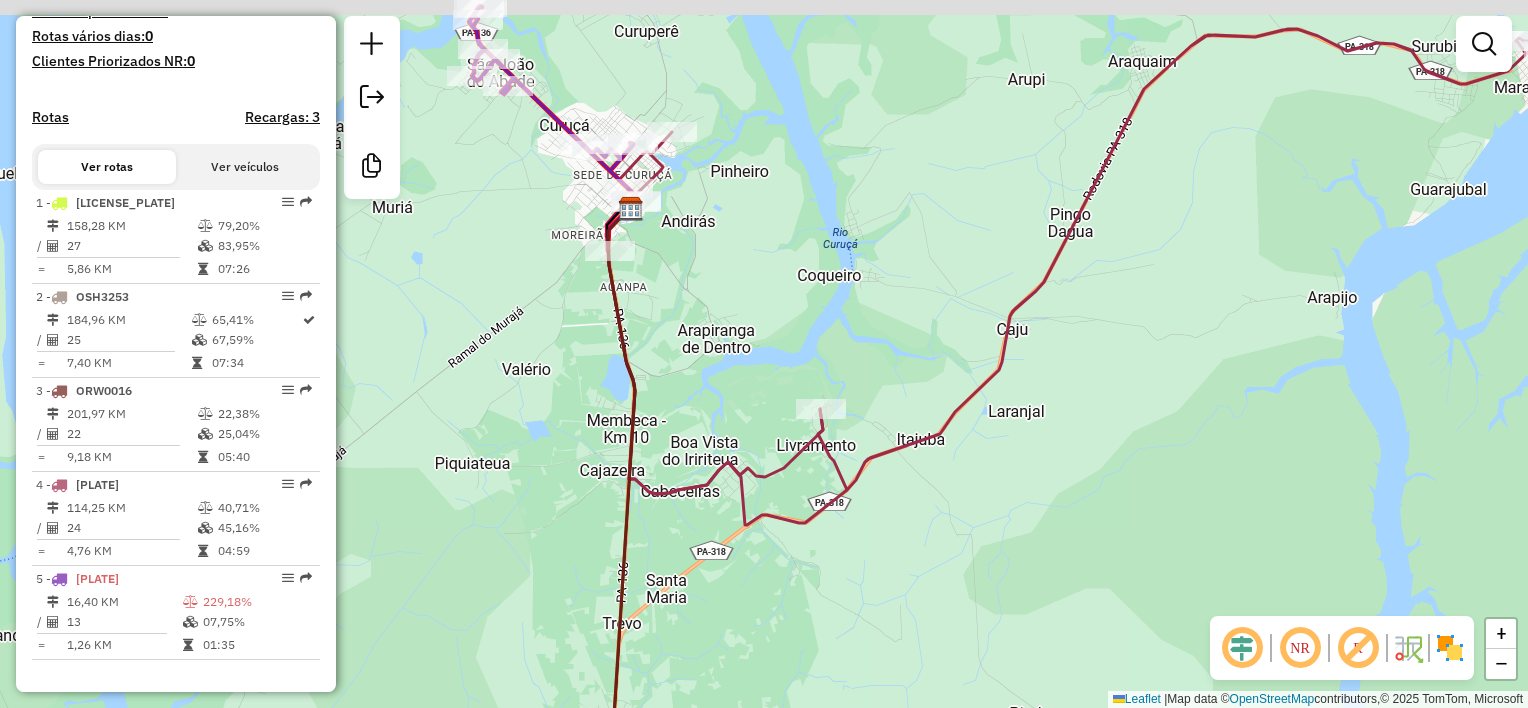 drag, startPoint x: 967, startPoint y: 268, endPoint x: 636, endPoint y: 424, distance: 365.9194 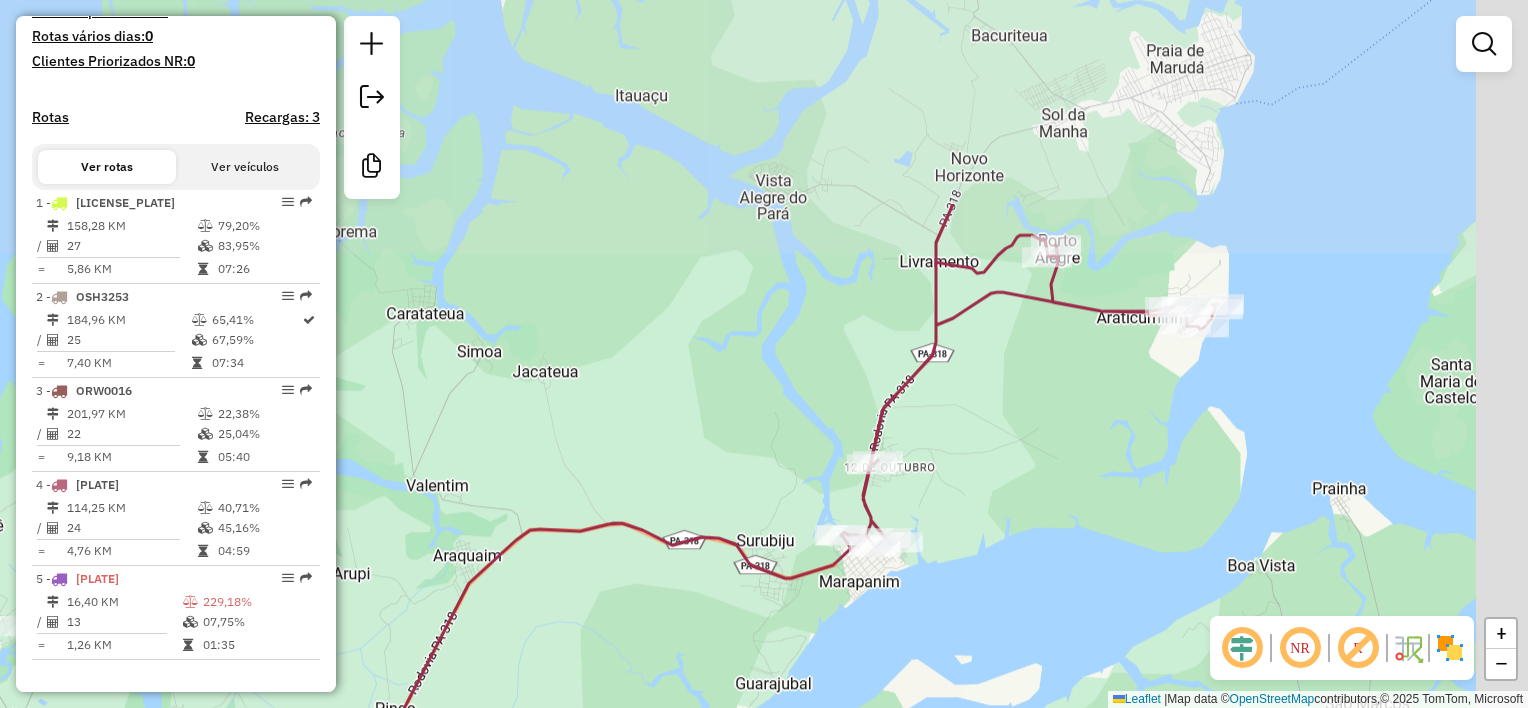 drag, startPoint x: 886, startPoint y: 416, endPoint x: 746, endPoint y: 640, distance: 264.15146 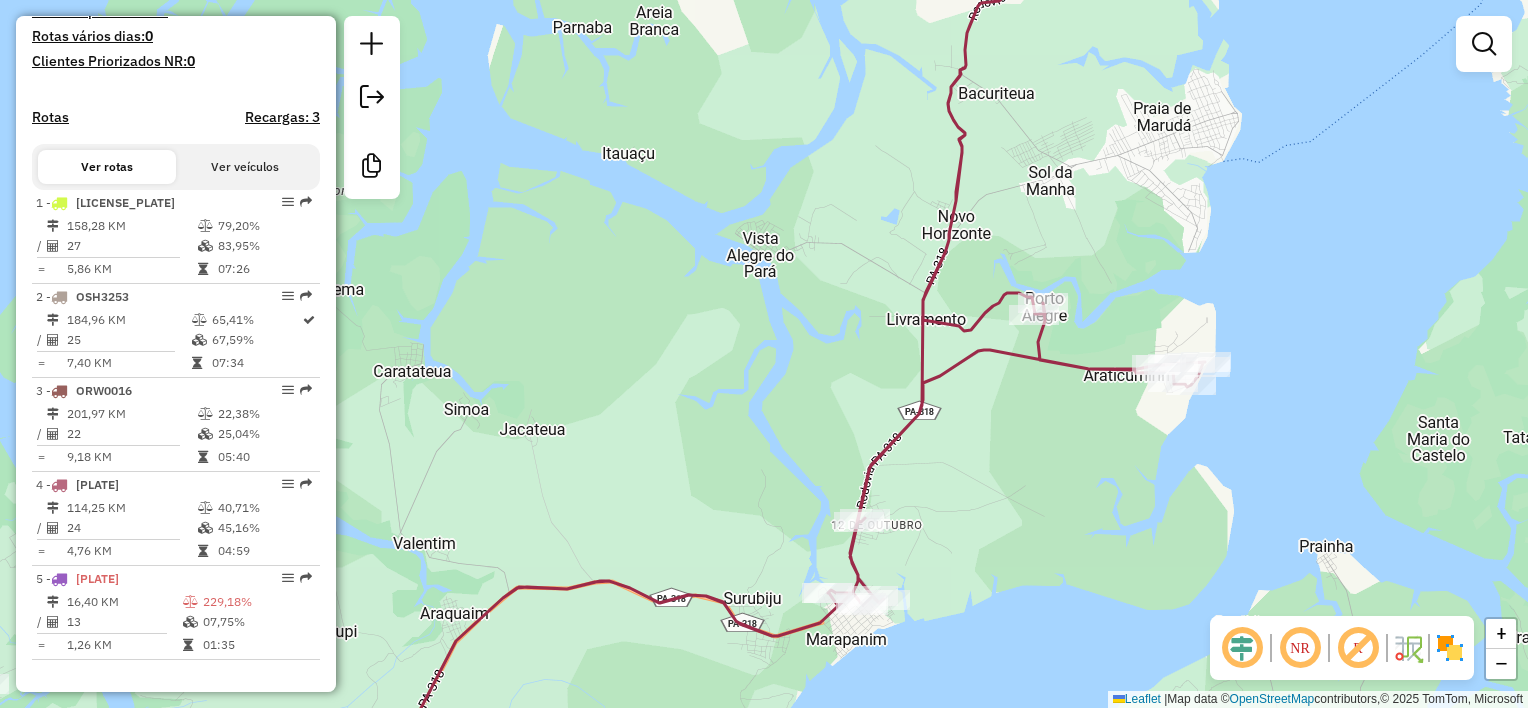 drag, startPoint x: 908, startPoint y: 281, endPoint x: 910, endPoint y: 329, distance: 48.04165 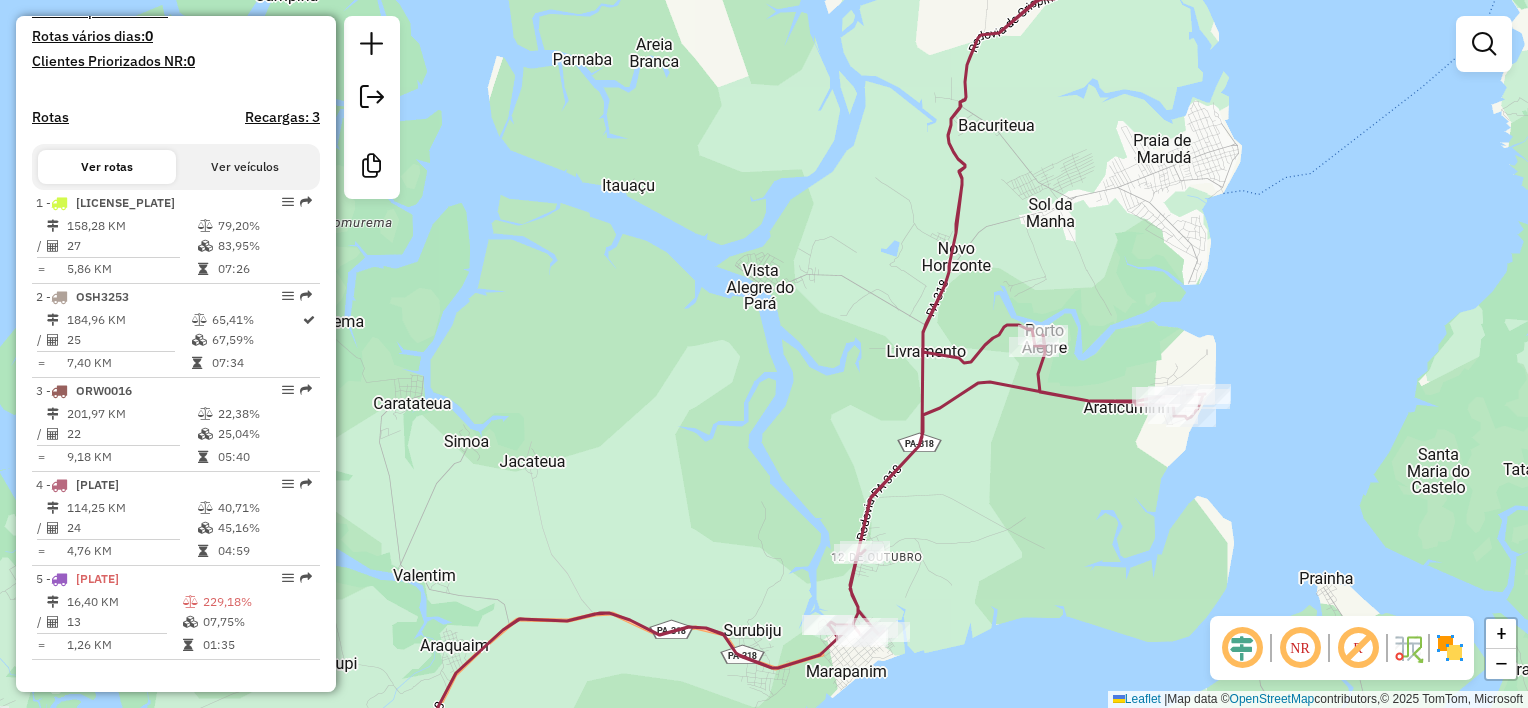 click on "Janela de atendimento Grade de atendimento Capacidade Transportadoras Veículos Cliente Pedidos  Rotas Selecione os dias de semana para filtrar as janelas de atendimento  Seg   Ter   Qua   Qui   Sex   Sáb   Dom  Informe o período da janela de atendimento: De: Até:  Filtrar exatamente a janela do cliente  Considerar janela de atendimento padrão  Selecione os dias de semana para filtrar as grades de atendimento  Seg   Ter   Qua   Qui   Sex   Sáb   Dom   Considerar clientes sem dia de atendimento cadastrado  Clientes fora do dia de atendimento selecionado Filtrar as atividades entre os valores definidos abaixo:  Peso mínimo:   Peso máximo:   Cubagem mínima:   Cubagem máxima:   De:   Até:  Filtrar as atividades entre o tempo de atendimento definido abaixo:  De:   Até:   Considerar capacidade total dos clientes não roteirizados Transportadora: Selecione um ou mais itens Tipo de veículo: Selecione um ou mais itens Veículo: Selecione um ou mais itens Motorista: Selecione um ou mais itens Nome: Rótulo:" 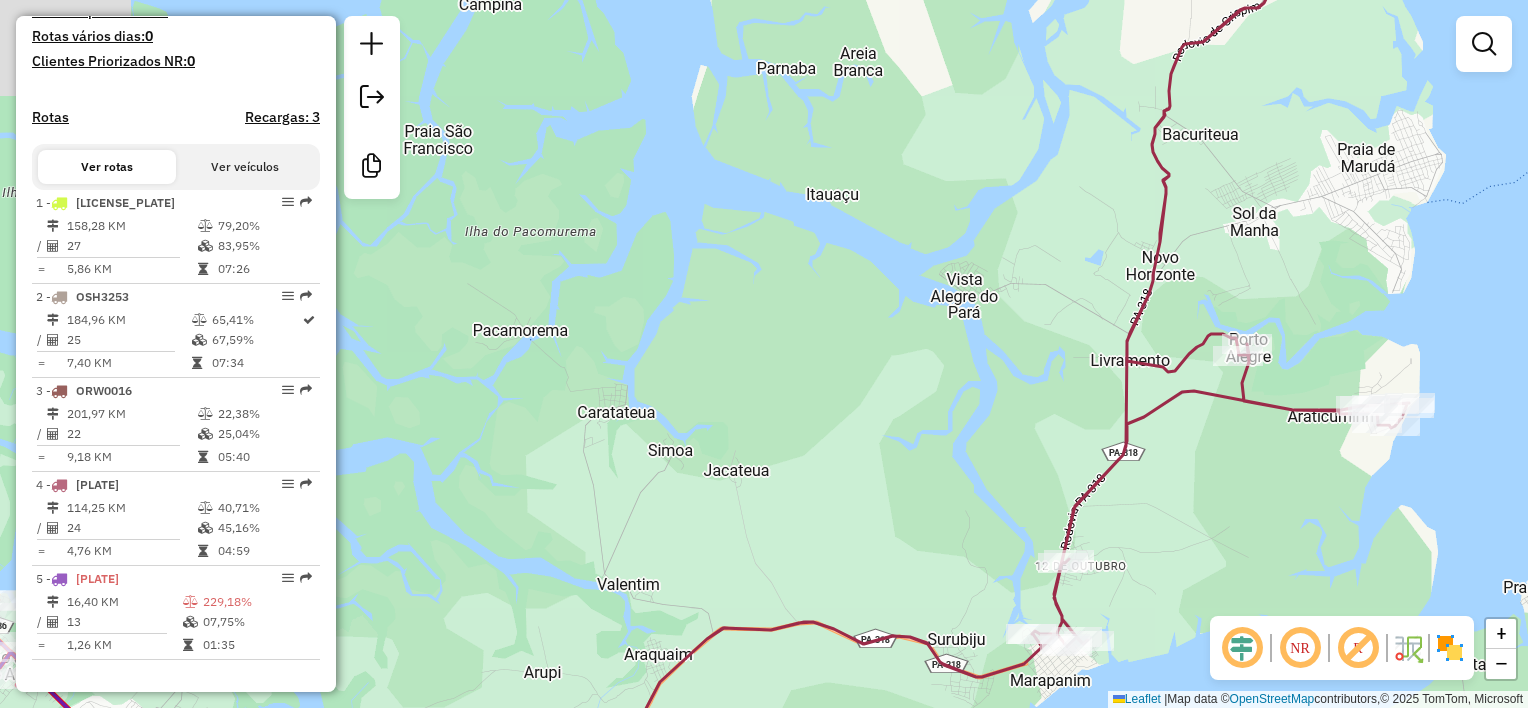 drag, startPoint x: 588, startPoint y: 263, endPoint x: 1029, endPoint y: 313, distance: 443.8254 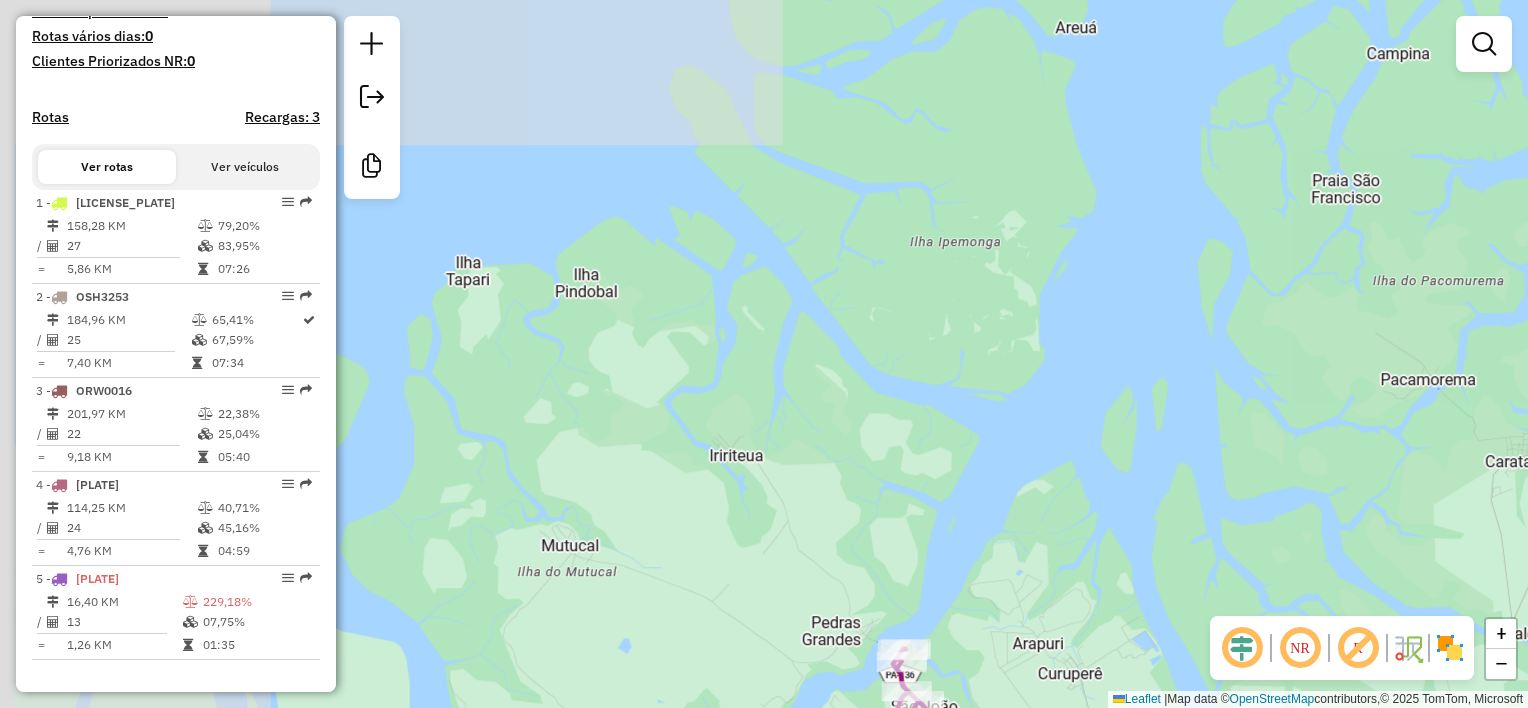 scroll, scrollTop: 0, scrollLeft: 0, axis: both 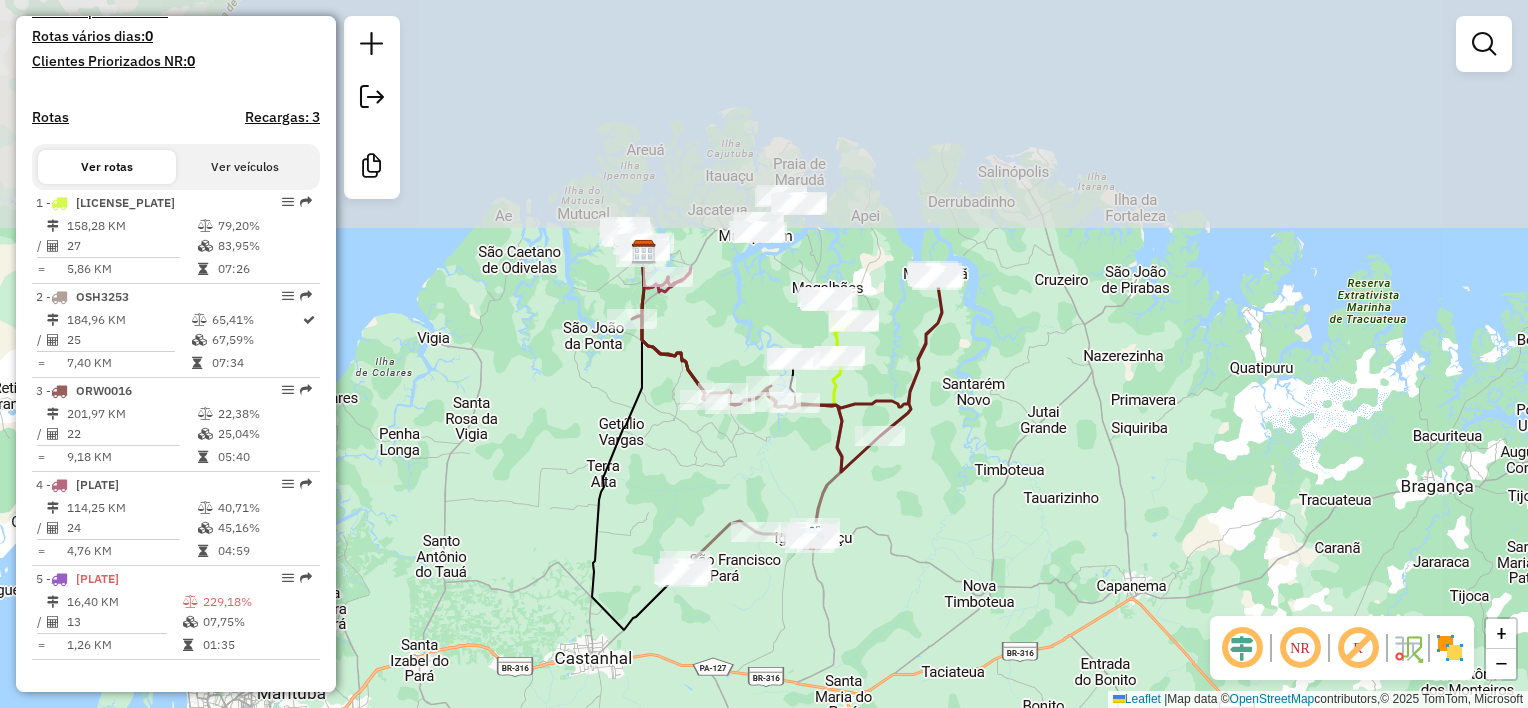drag, startPoint x: 605, startPoint y: 164, endPoint x: 670, endPoint y: 486, distance: 328.49506 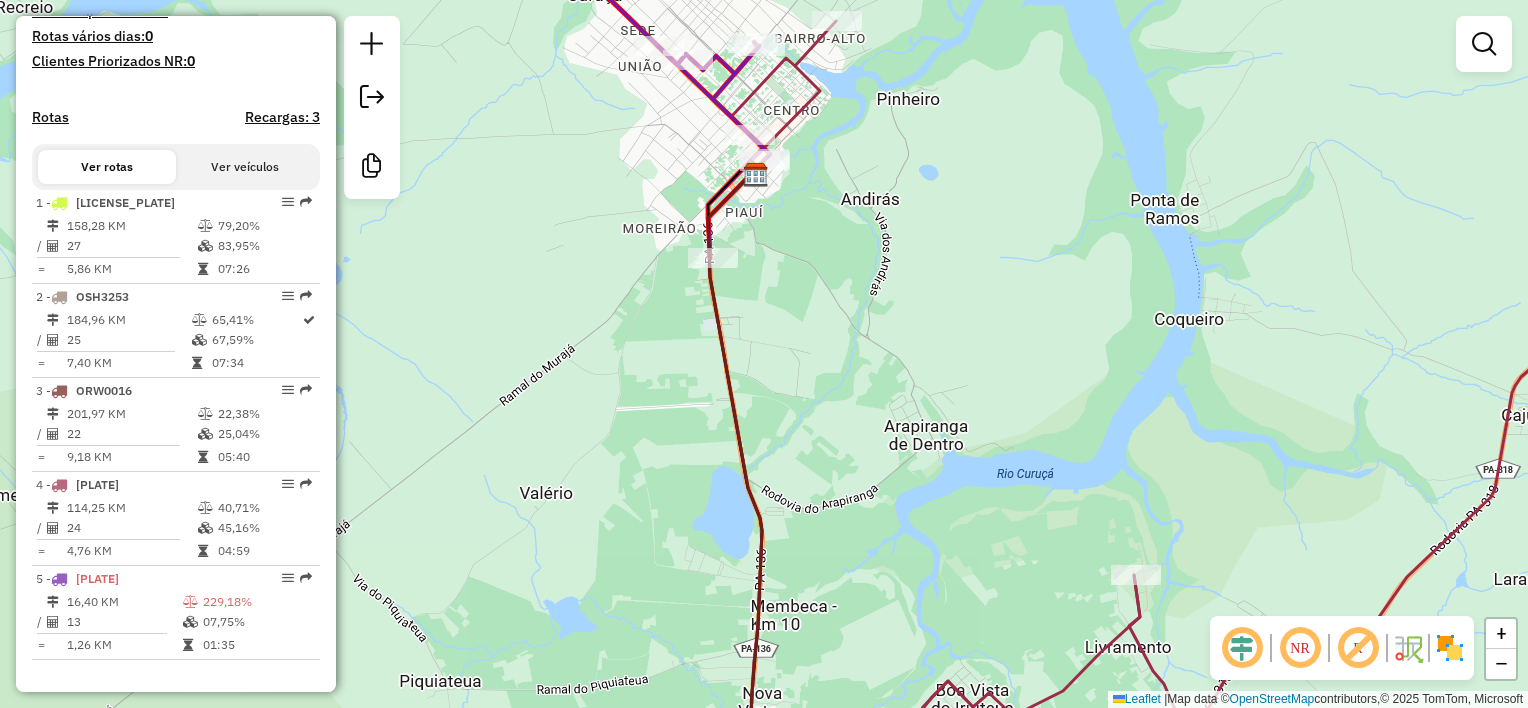 drag, startPoint x: 669, startPoint y: 164, endPoint x: 648, endPoint y: 349, distance: 186.18808 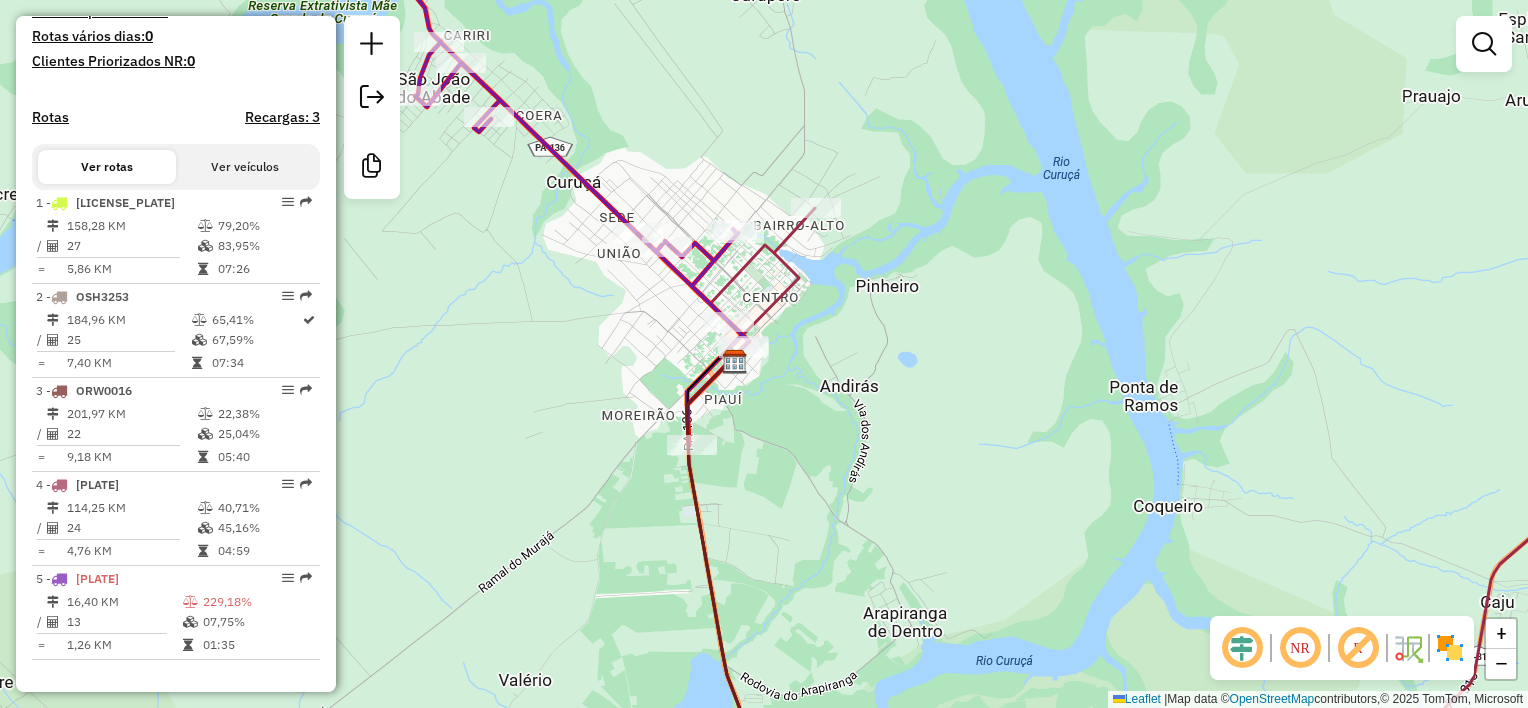 drag, startPoint x: 606, startPoint y: 332, endPoint x: 584, endPoint y: 159, distance: 174.39323 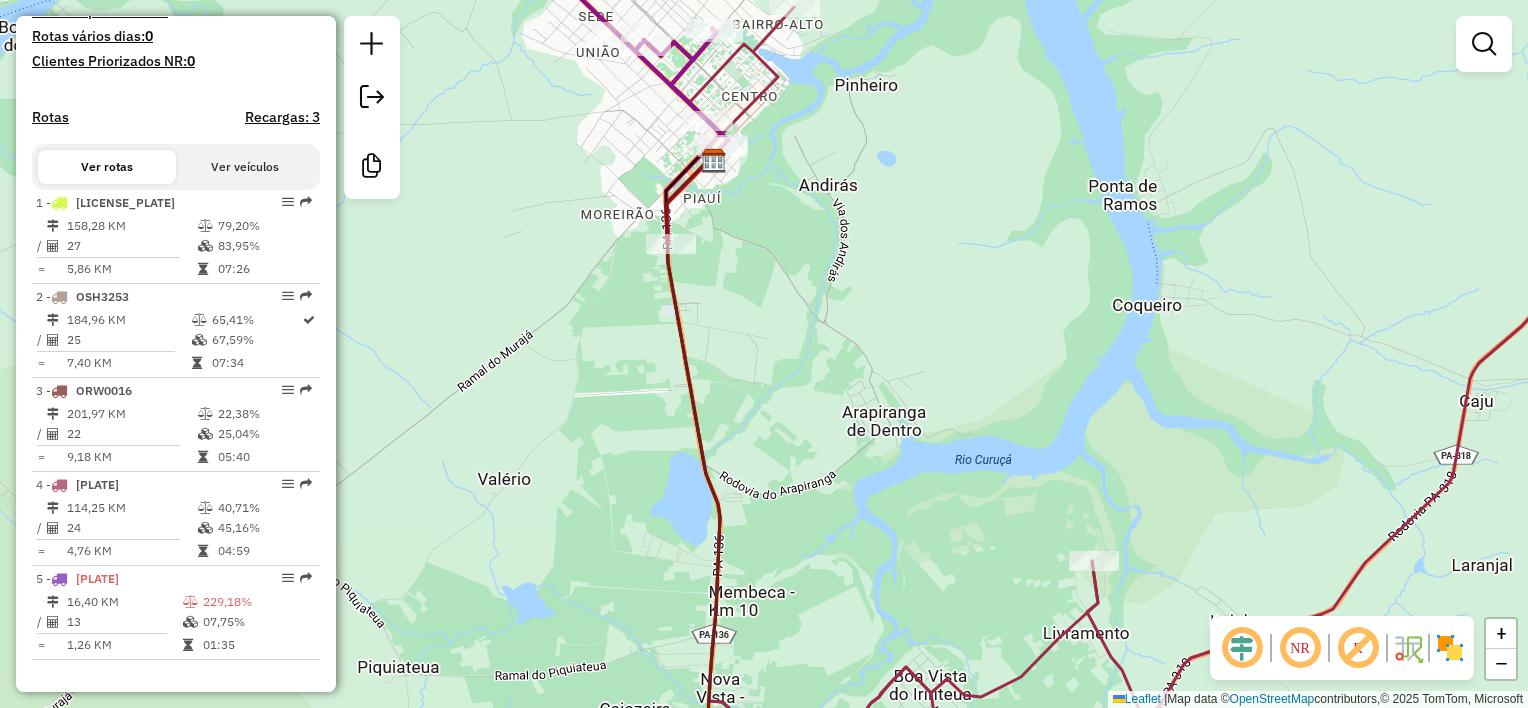 click on "Janela de atendimento Grade de atendimento Capacidade Transportadoras Veículos Cliente Pedidos  Rotas Selecione os dias de semana para filtrar as janelas de atendimento  Seg   Ter   Qua   Qui   Sex   Sáb   Dom  Informe o período da janela de atendimento: De: Até:  Filtrar exatamente a janela do cliente  Considerar janela de atendimento padrão  Selecione os dias de semana para filtrar as grades de atendimento  Seg   Ter   Qua   Qui   Sex   Sáb   Dom   Considerar clientes sem dia de atendimento cadastrado  Clientes fora do dia de atendimento selecionado Filtrar as atividades entre os valores definidos abaixo:  Peso mínimo:   Peso máximo:   Cubagem mínima:   Cubagem máxima:   De:   Até:  Filtrar as atividades entre o tempo de atendimento definido abaixo:  De:   Até:   Considerar capacidade total dos clientes não roteirizados Transportadora: Selecione um ou mais itens Tipo de veículo: Selecione um ou mais itens Veículo: Selecione um ou mais itens Motorista: Selecione um ou mais itens Nome: Rótulo:" 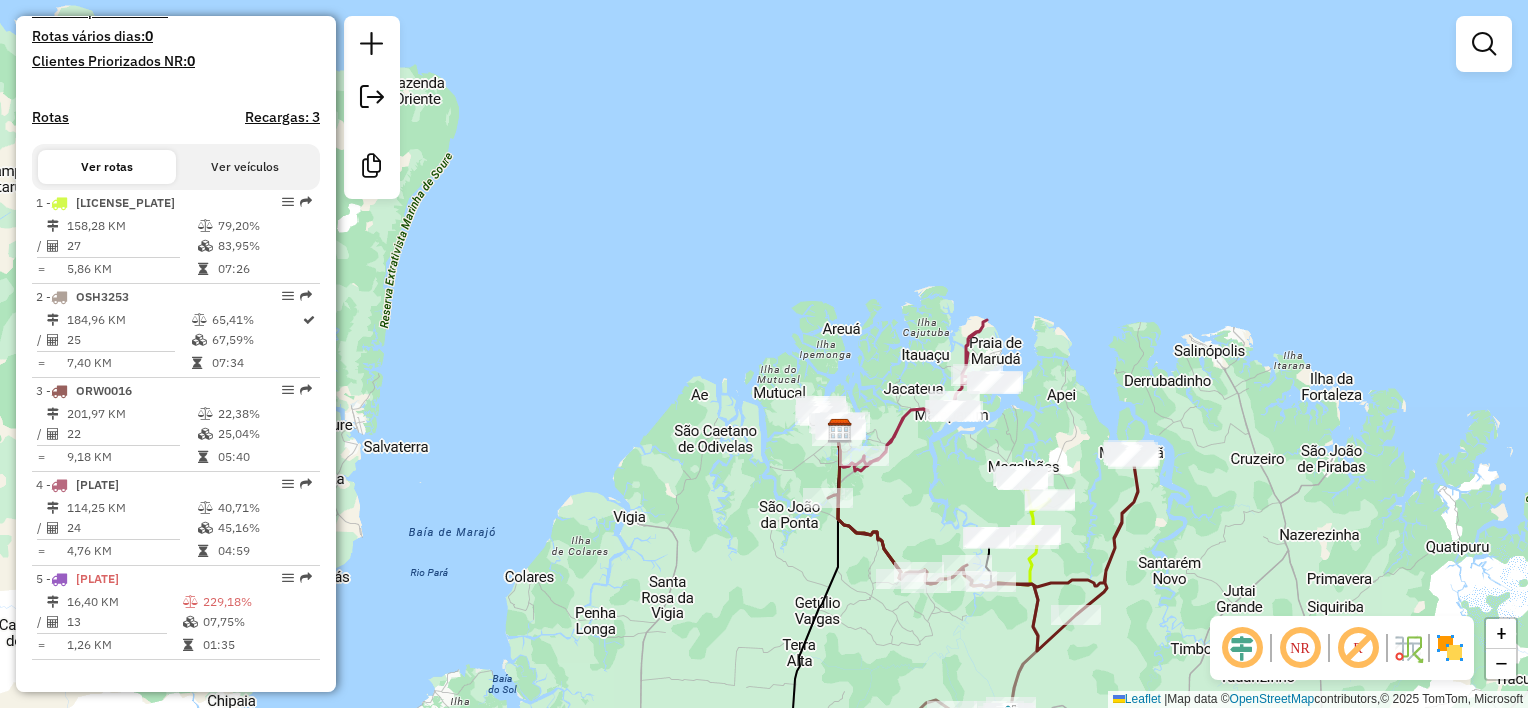 drag, startPoint x: 916, startPoint y: 425, endPoint x: 921, endPoint y: 308, distance: 117.10679 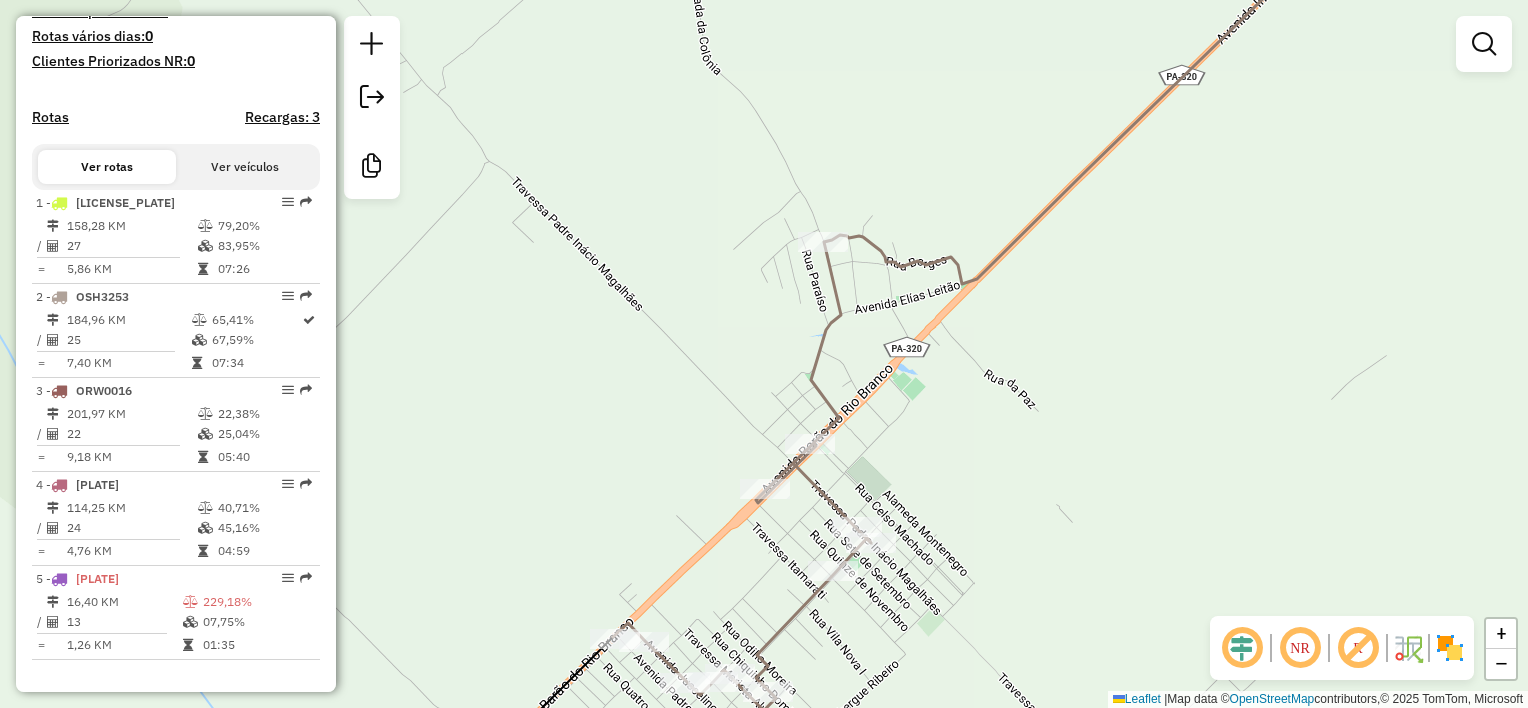 drag, startPoint x: 803, startPoint y: 564, endPoint x: 742, endPoint y: 448, distance: 131.06105 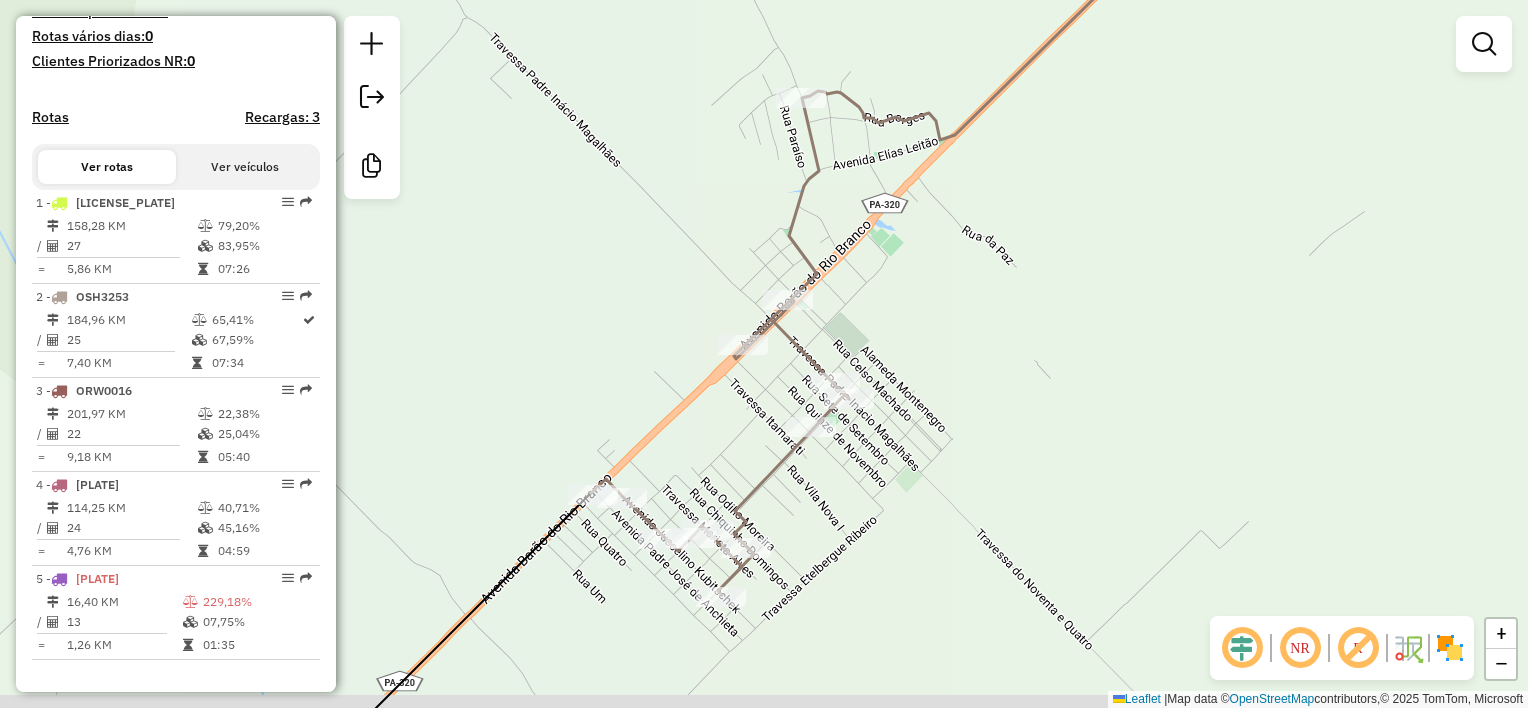 drag, startPoint x: 868, startPoint y: 496, endPoint x: 928, endPoint y: 356, distance: 152.31546 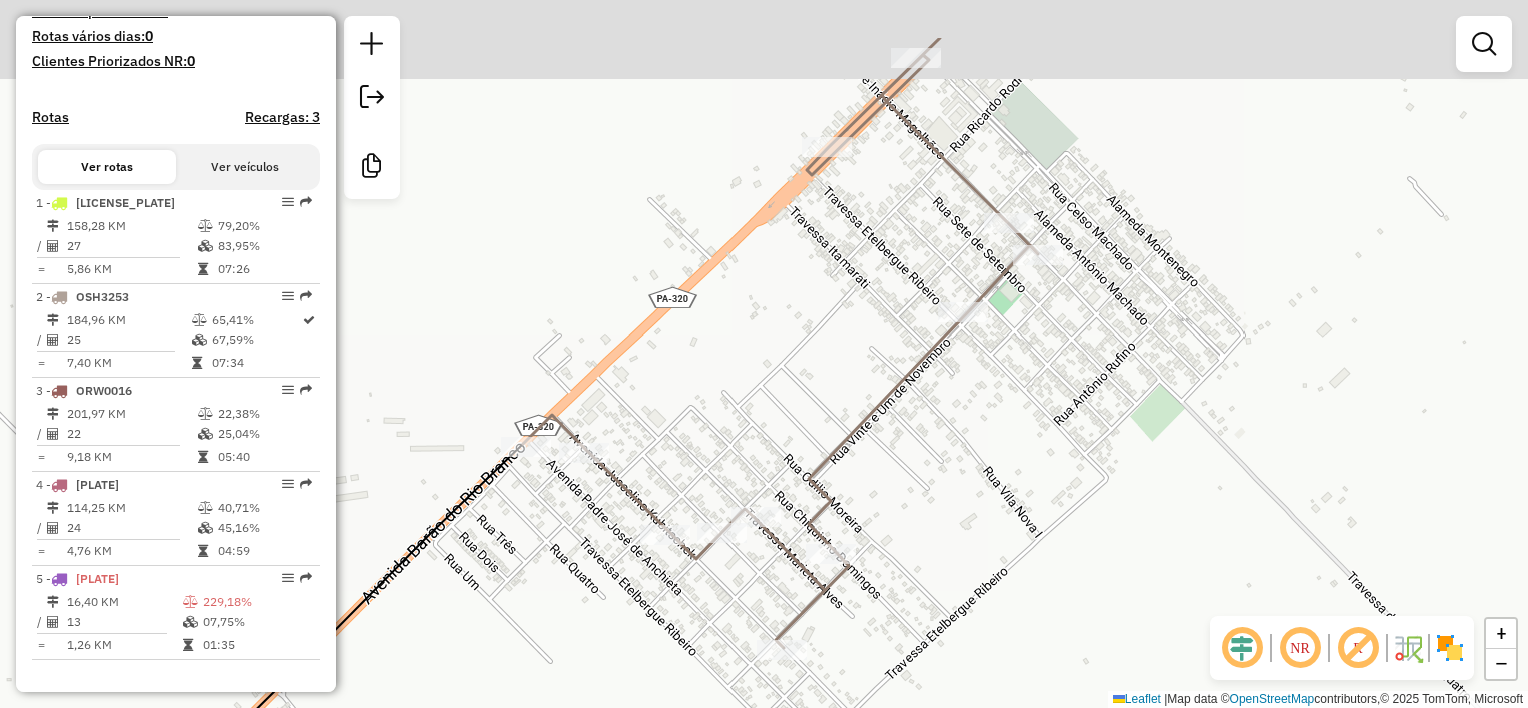 drag, startPoint x: 933, startPoint y: 489, endPoint x: 917, endPoint y: 546, distance: 59.20304 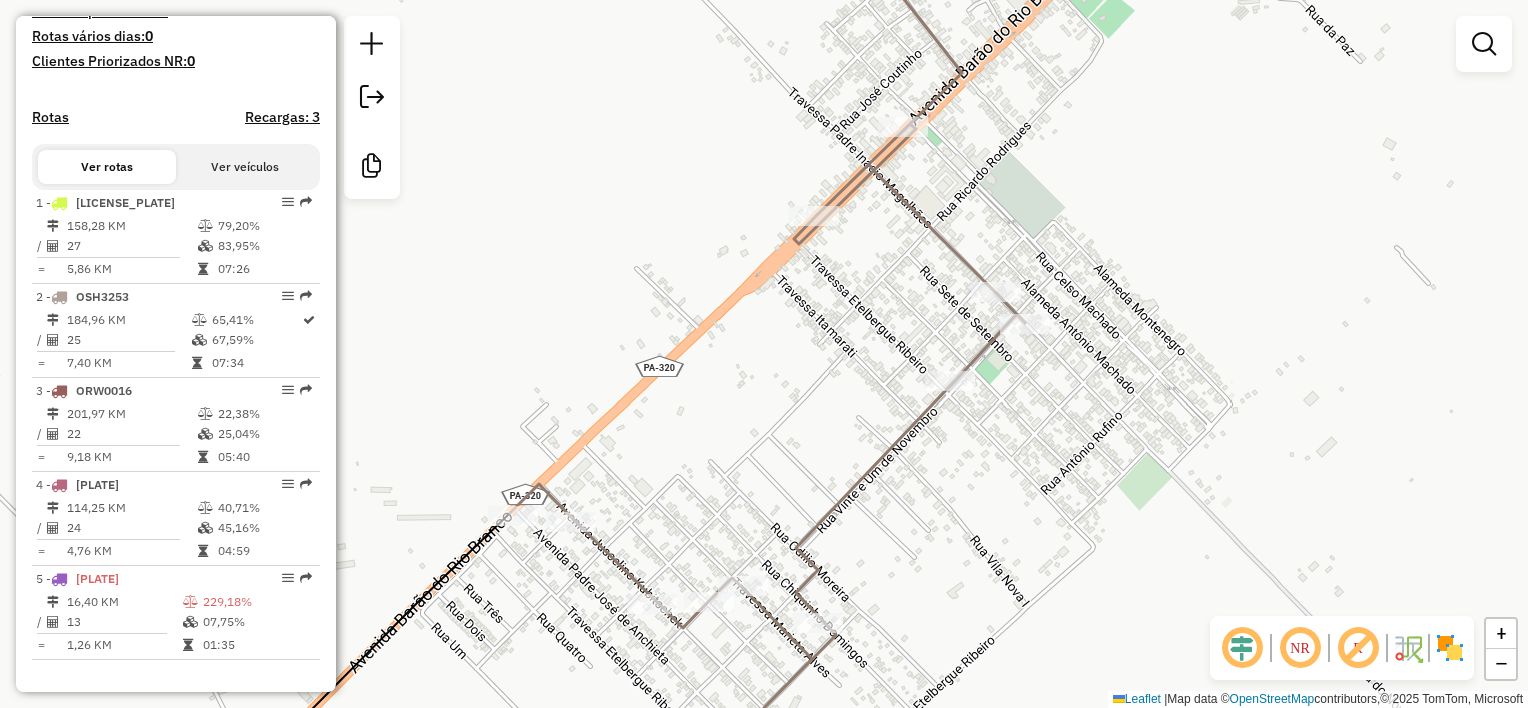 drag, startPoint x: 880, startPoint y: 251, endPoint x: 900, endPoint y: 244, distance: 21.189621 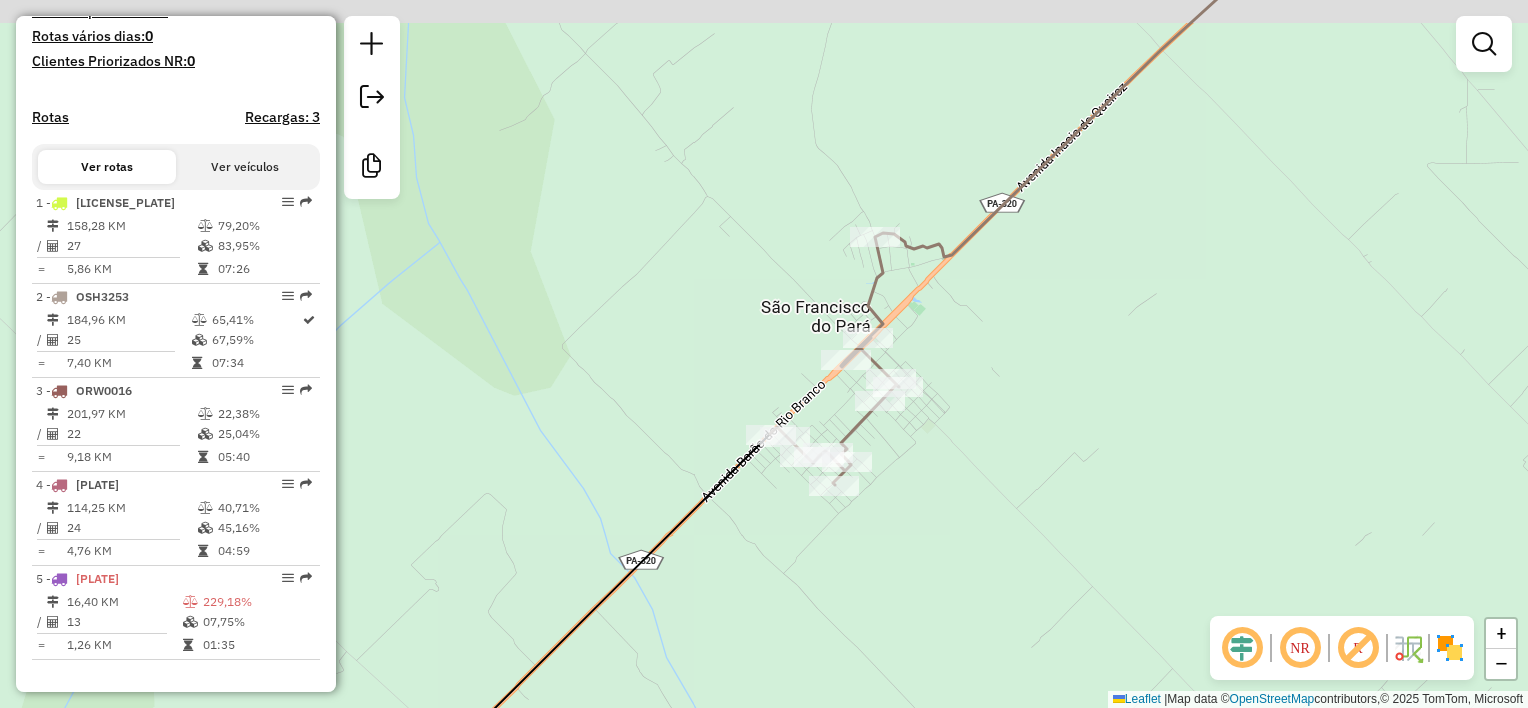 drag, startPoint x: 1043, startPoint y: 280, endPoint x: 828, endPoint y: 447, distance: 272.23886 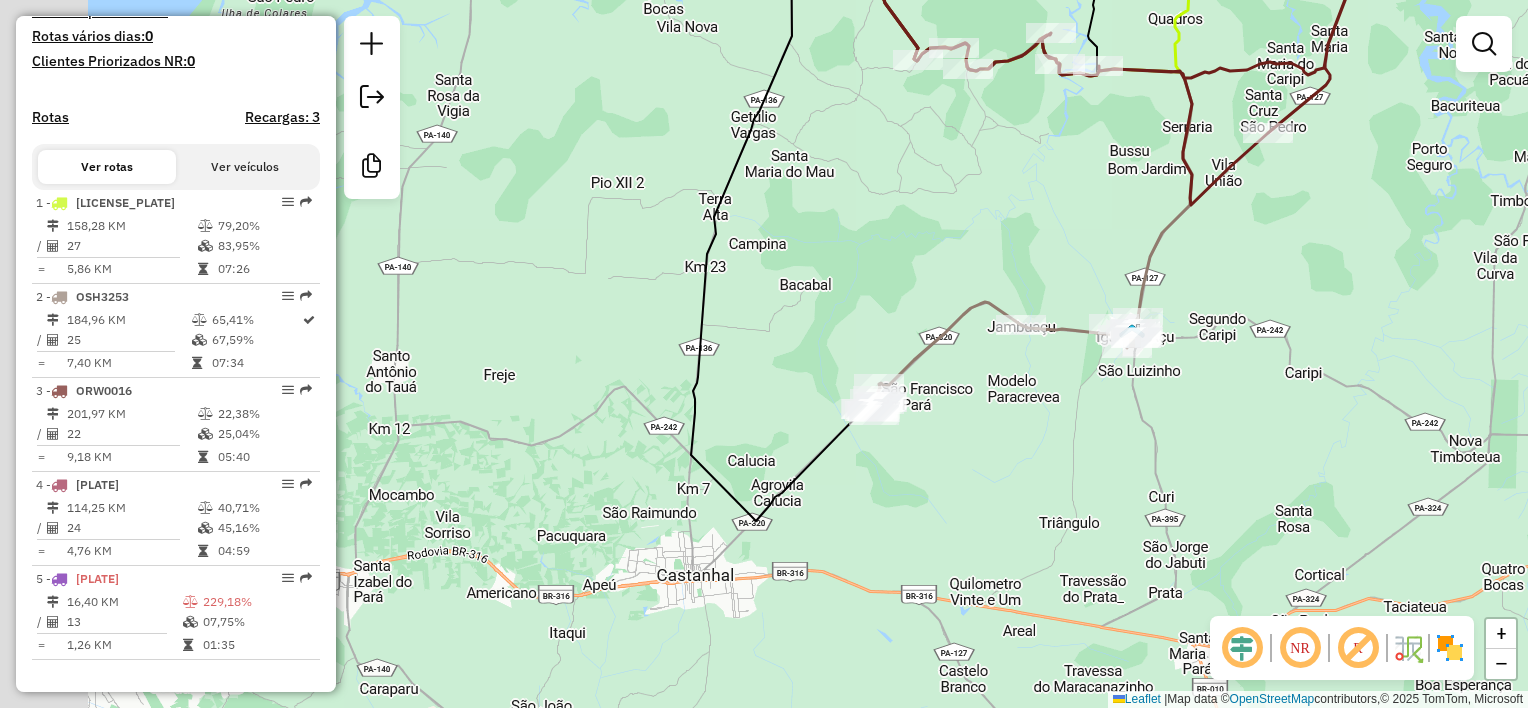 drag, startPoint x: 982, startPoint y: 407, endPoint x: 1000, endPoint y: 399, distance: 19.697716 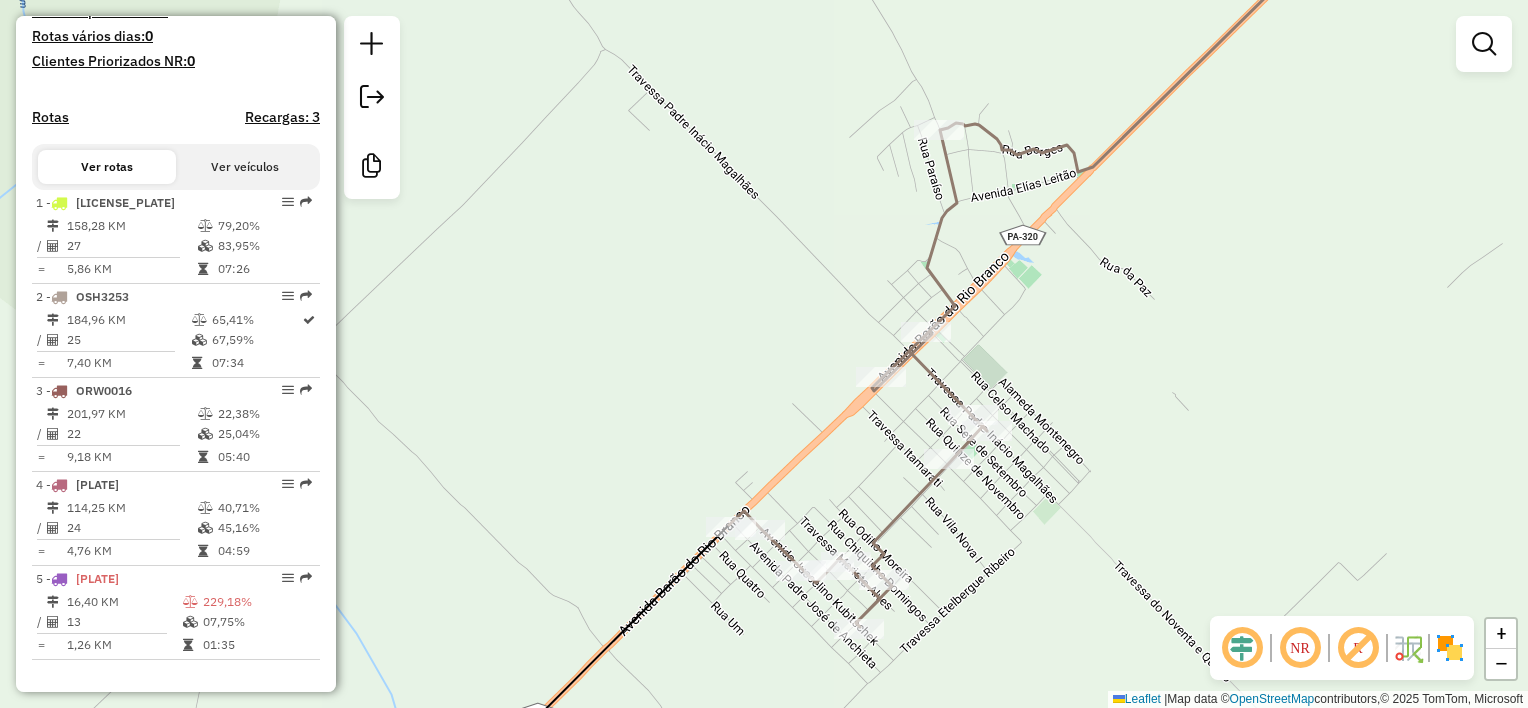 drag, startPoint x: 748, startPoint y: 261, endPoint x: 848, endPoint y: 403, distance: 173.67786 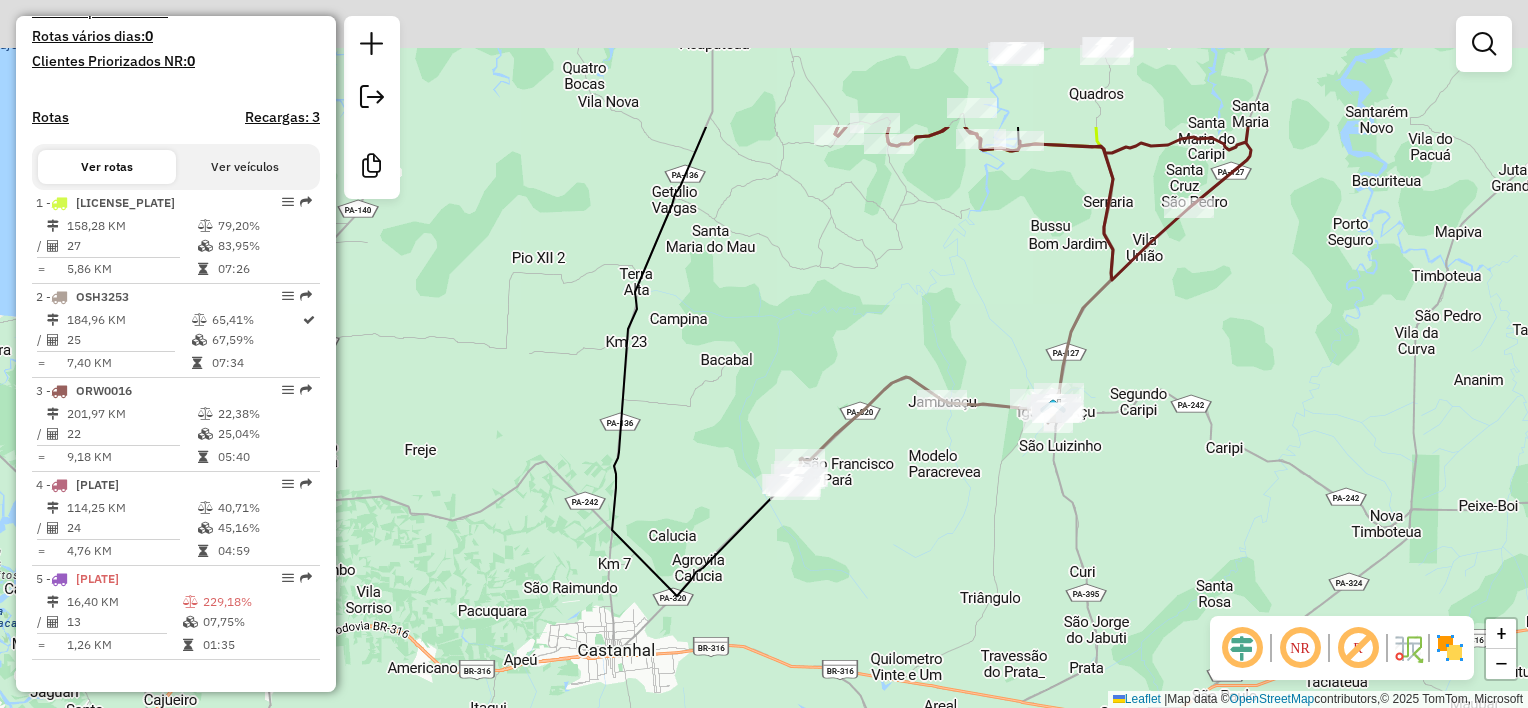 drag, startPoint x: 746, startPoint y: 199, endPoint x: 744, endPoint y: 488, distance: 289.00693 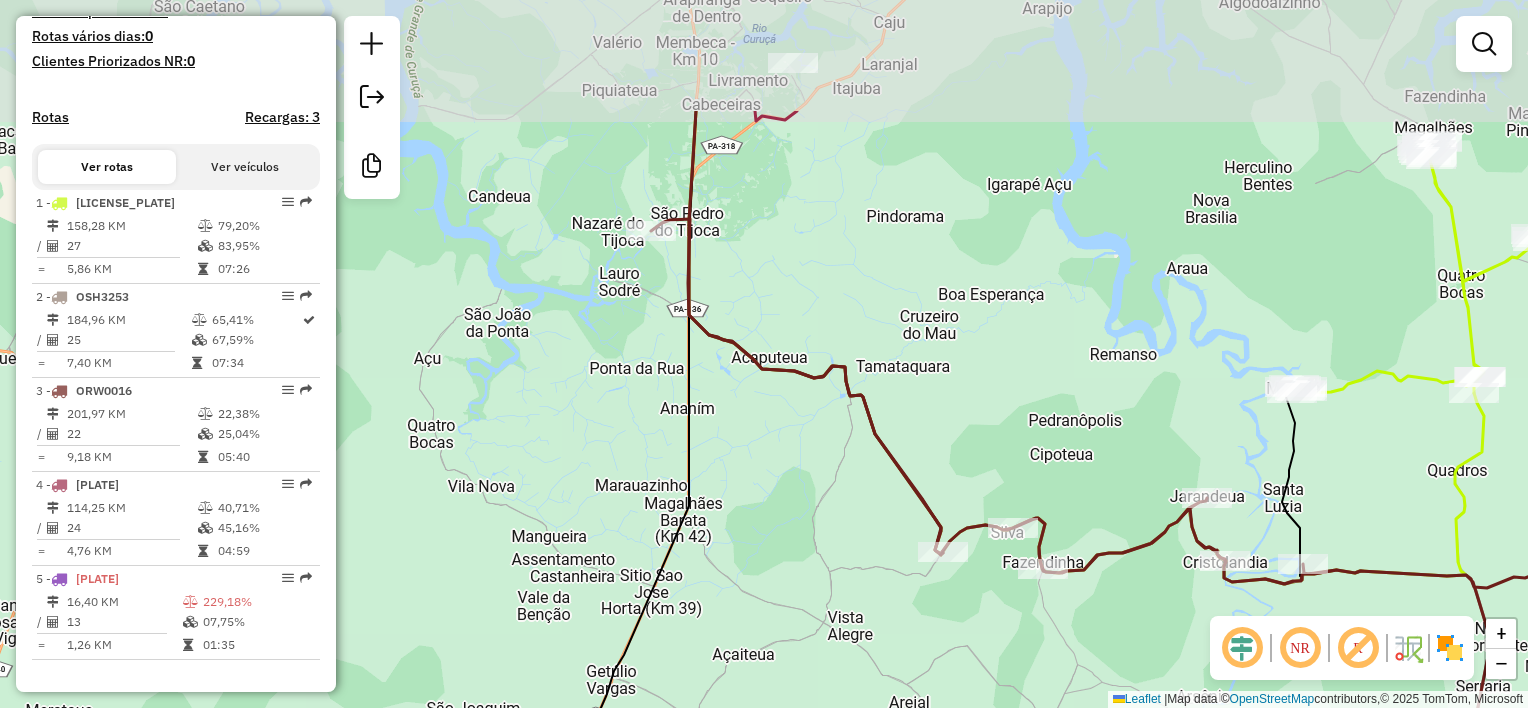 drag, startPoint x: 745, startPoint y: 269, endPoint x: 718, endPoint y: 278, distance: 28.460499 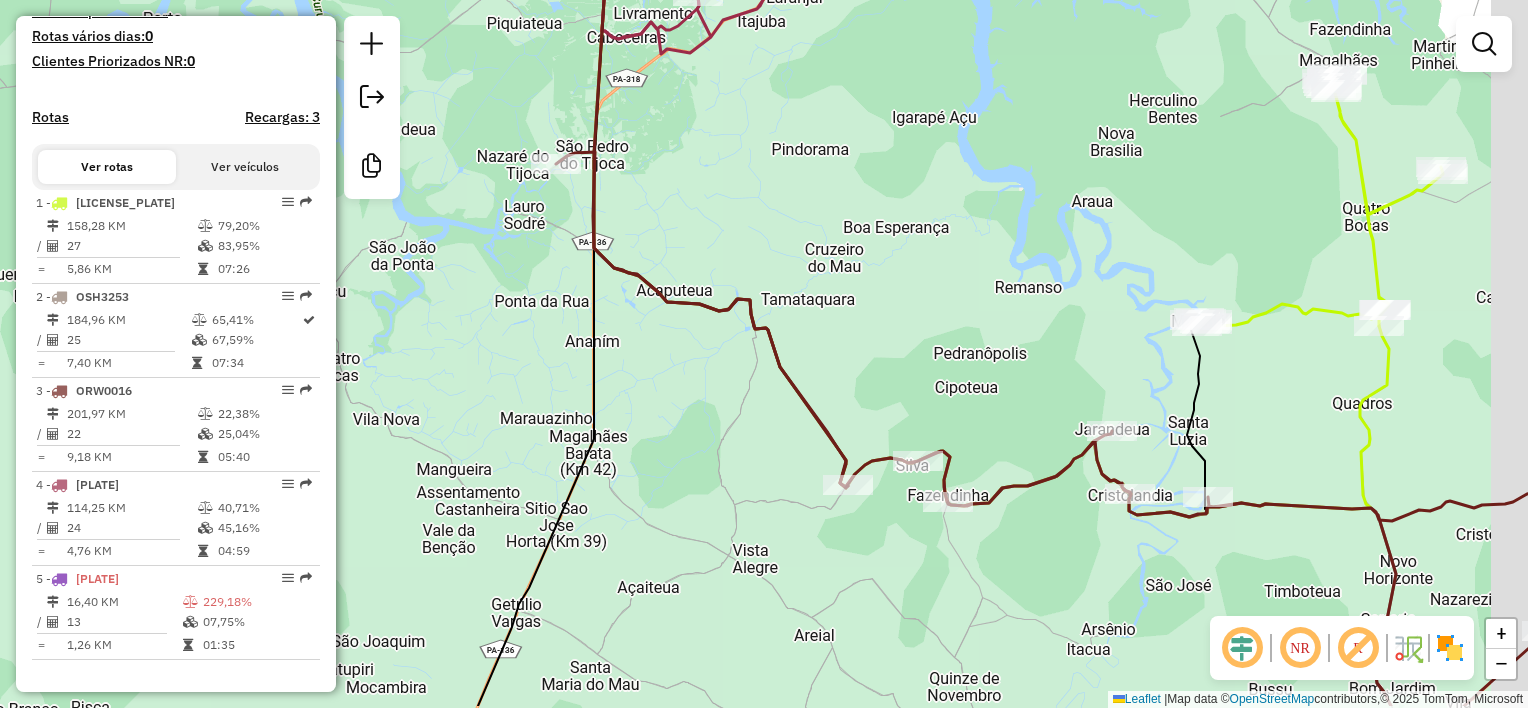 drag, startPoint x: 870, startPoint y: 528, endPoint x: 593, endPoint y: 180, distance: 444.7842 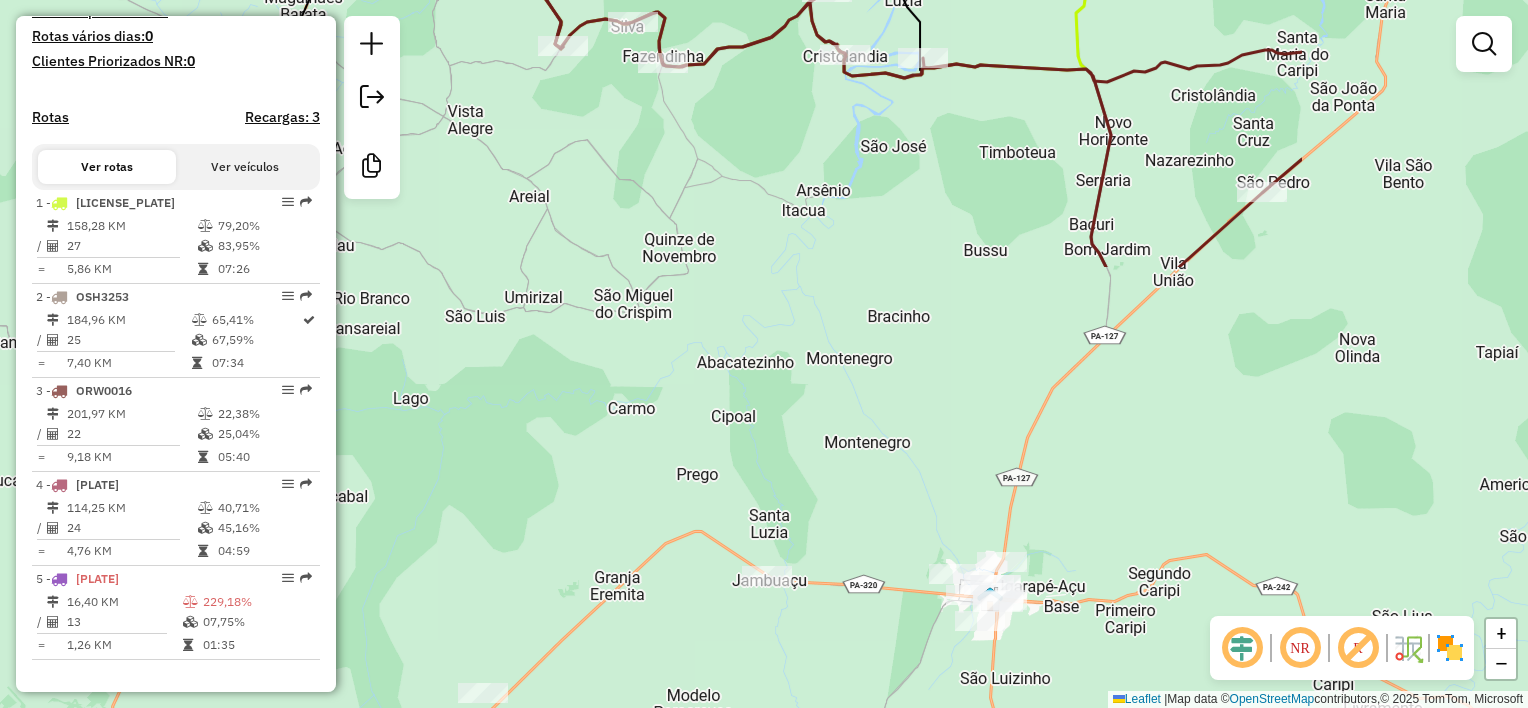 drag, startPoint x: 713, startPoint y: 360, endPoint x: 689, endPoint y: 317, distance: 49.24429 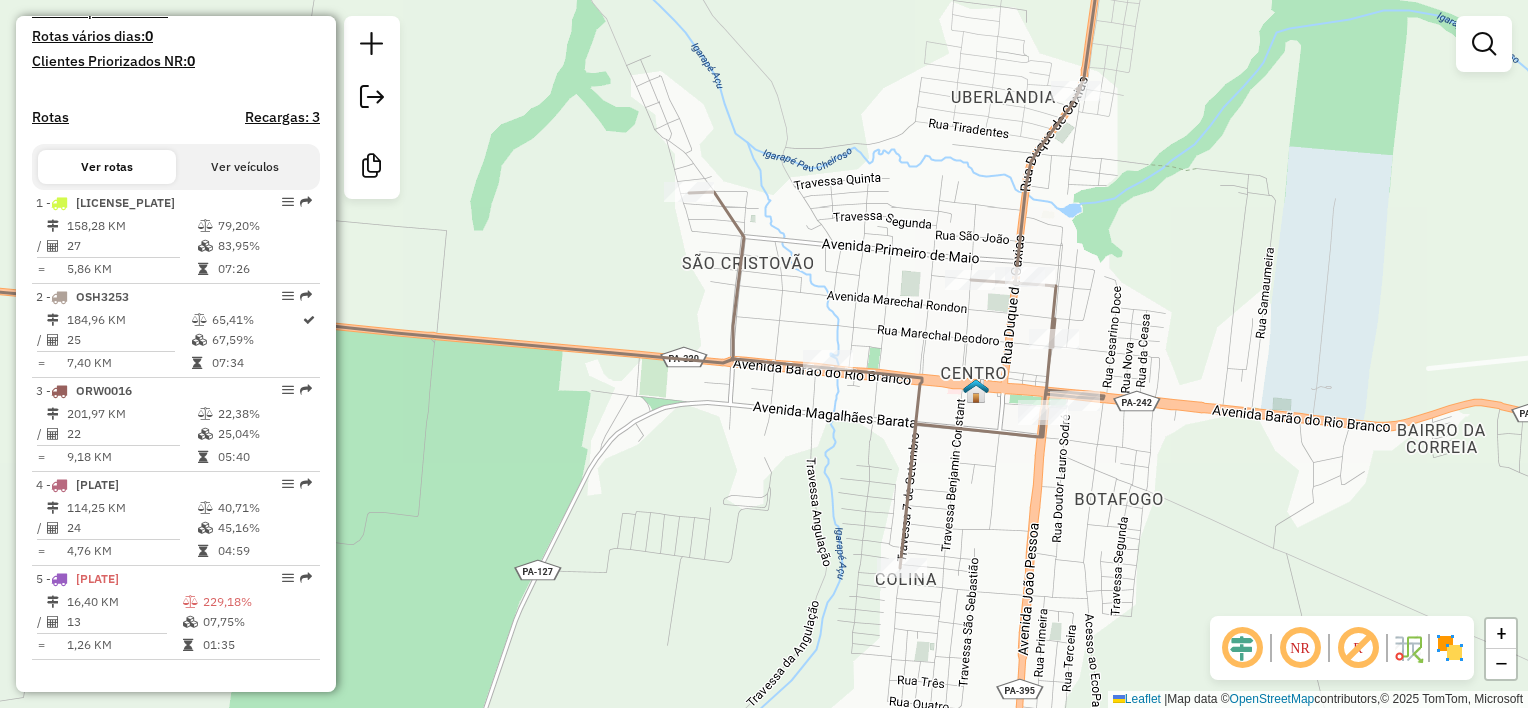 click on "Rota [NUMBER] - Placa [PLATE] 385 - MERCANTIL UNIAO Janela de atendimento Grade de atendimento Capacidade Transportadoras Veículos Cliente Pedidos Rotas Selecione os dias de semana para filtrar as janelas de atendimento Seg Ter Qua Qui Sex Sáb Dom Informe o período da janela de atendimento: De: Até: Filtrar exatamente a janela do cliente Considerar janela de atendimento padrão Selecione os dias de semana para filtrar as grades de atendimento Seg Ter Qua Qui Sex Sáb Dom Considerar clientes sem dia de atendimento cadastrado Clientes fora do dia de atendimento selecionado Filtrar as atividades entre os valores definidos abaixo: Peso mínimo: Peso máximo: Cubagem mínima: Cubagem máxima: De: Até: Filtrar as atividades entre o tempo de atendimento definido abaixo: De: Até: Considerar capacidade total dos clientes não roteirizados Transportadora: Selecione um ou mais itens Tipo de veículo: Selecione um ou mais itens Veículo: Selecione um ou mais itens Nome:" 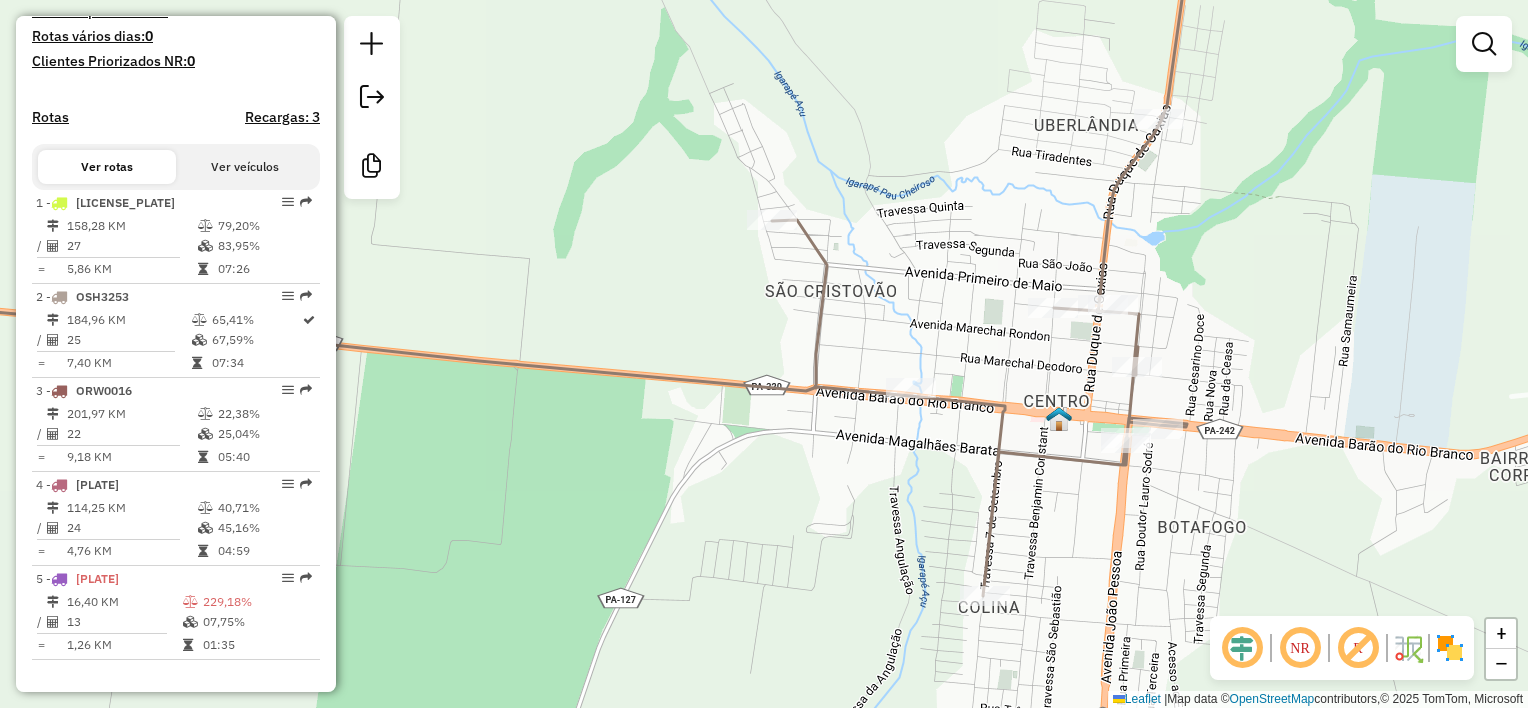 drag, startPoint x: 527, startPoint y: 383, endPoint x: 830, endPoint y: 469, distance: 314.96826 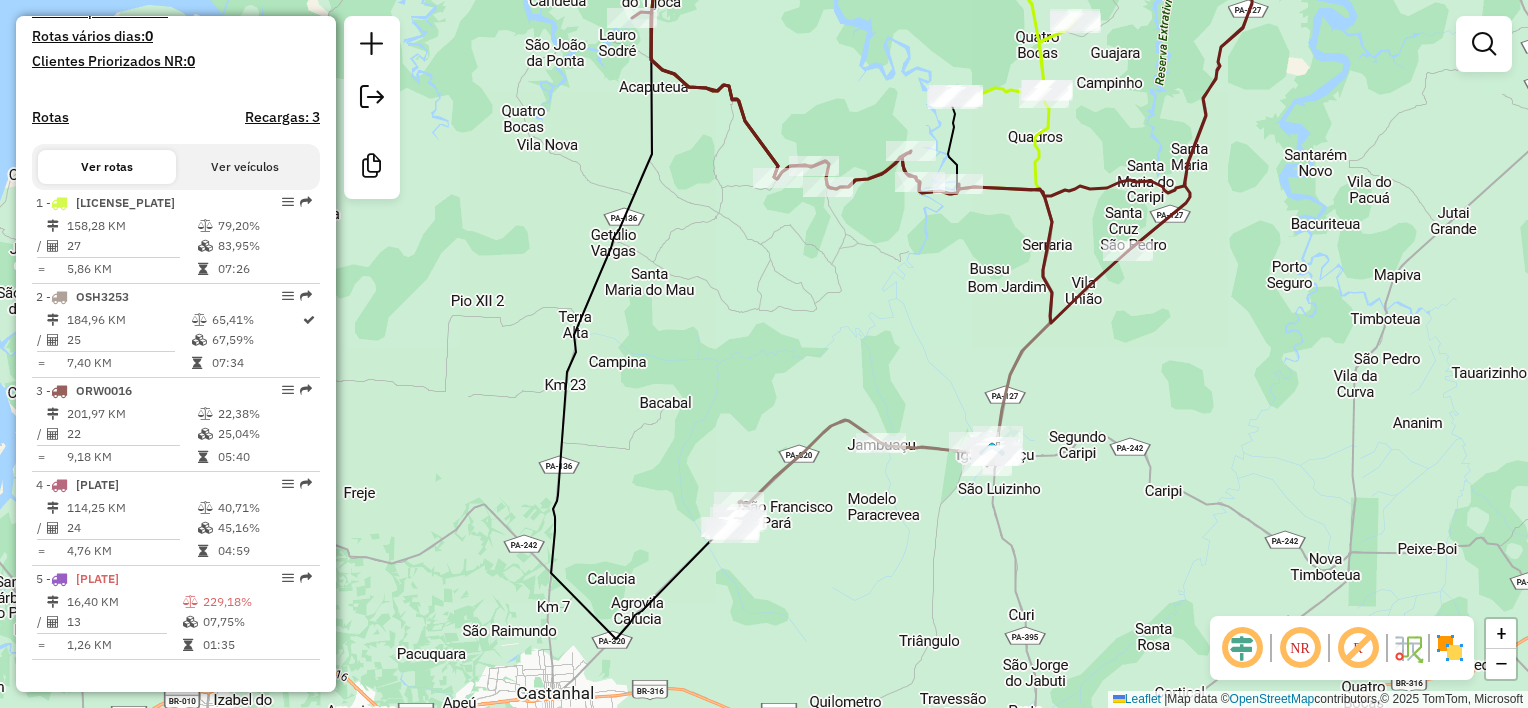 drag, startPoint x: 634, startPoint y: 265, endPoint x: 680, endPoint y: 284, distance: 49.76947 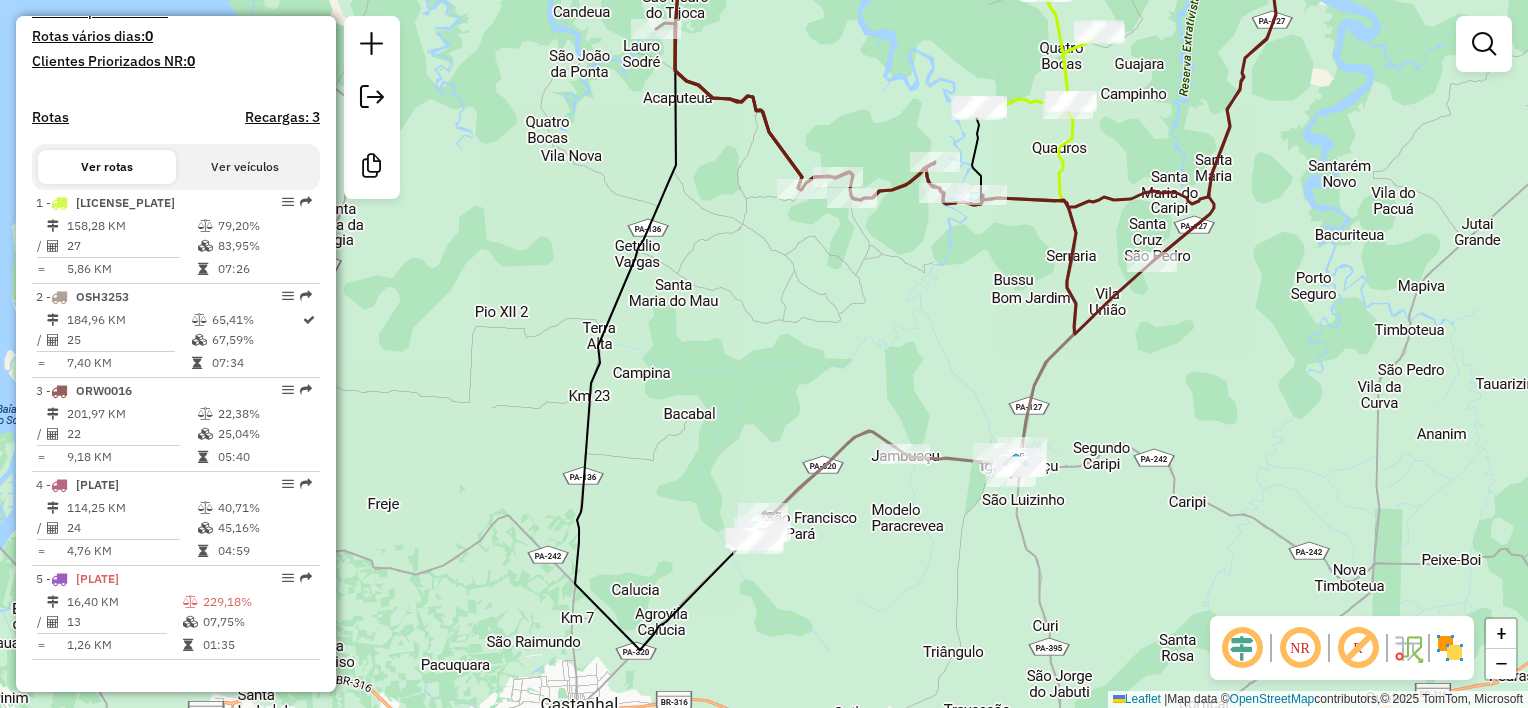 drag, startPoint x: 642, startPoint y: 336, endPoint x: 645, endPoint y: 633, distance: 297.01514 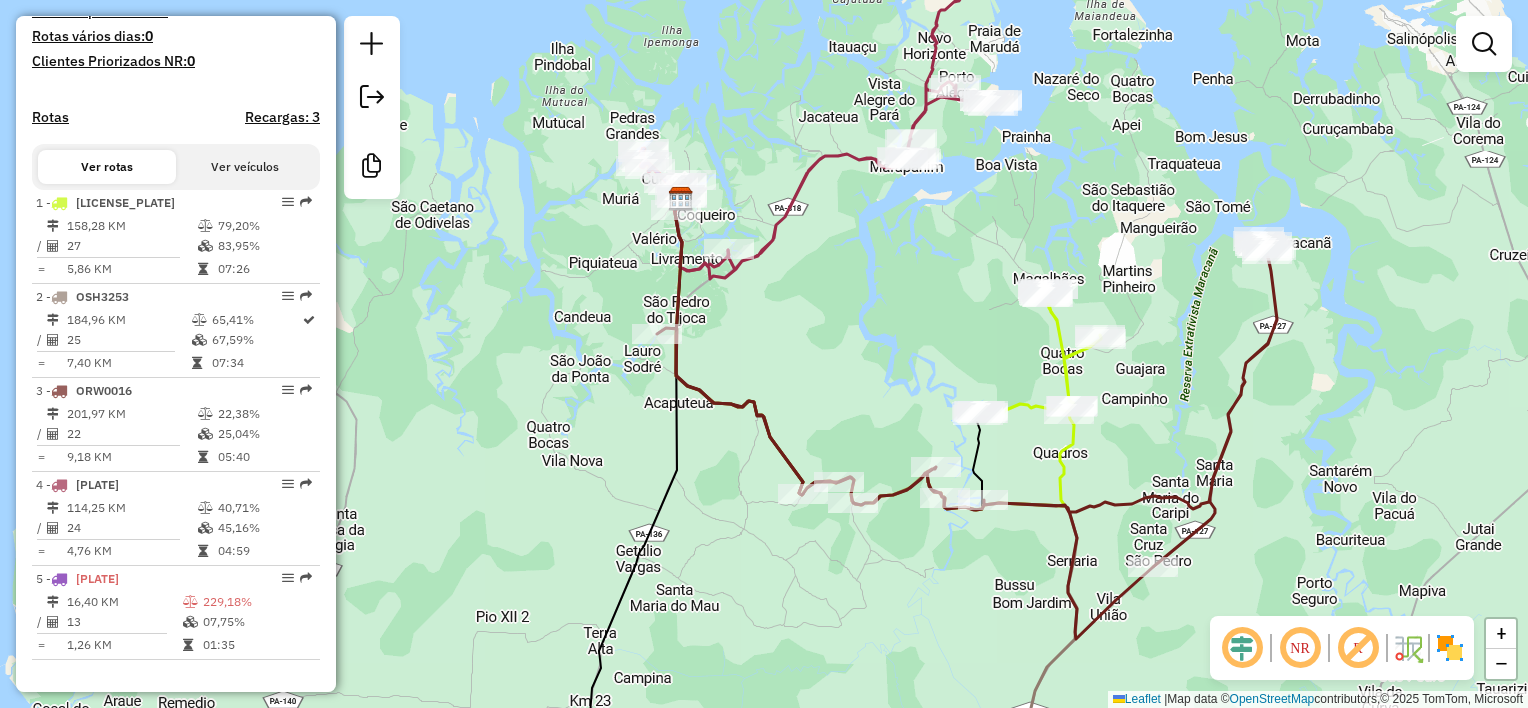 drag, startPoint x: 825, startPoint y: 304, endPoint x: 711, endPoint y: 416, distance: 159.8124 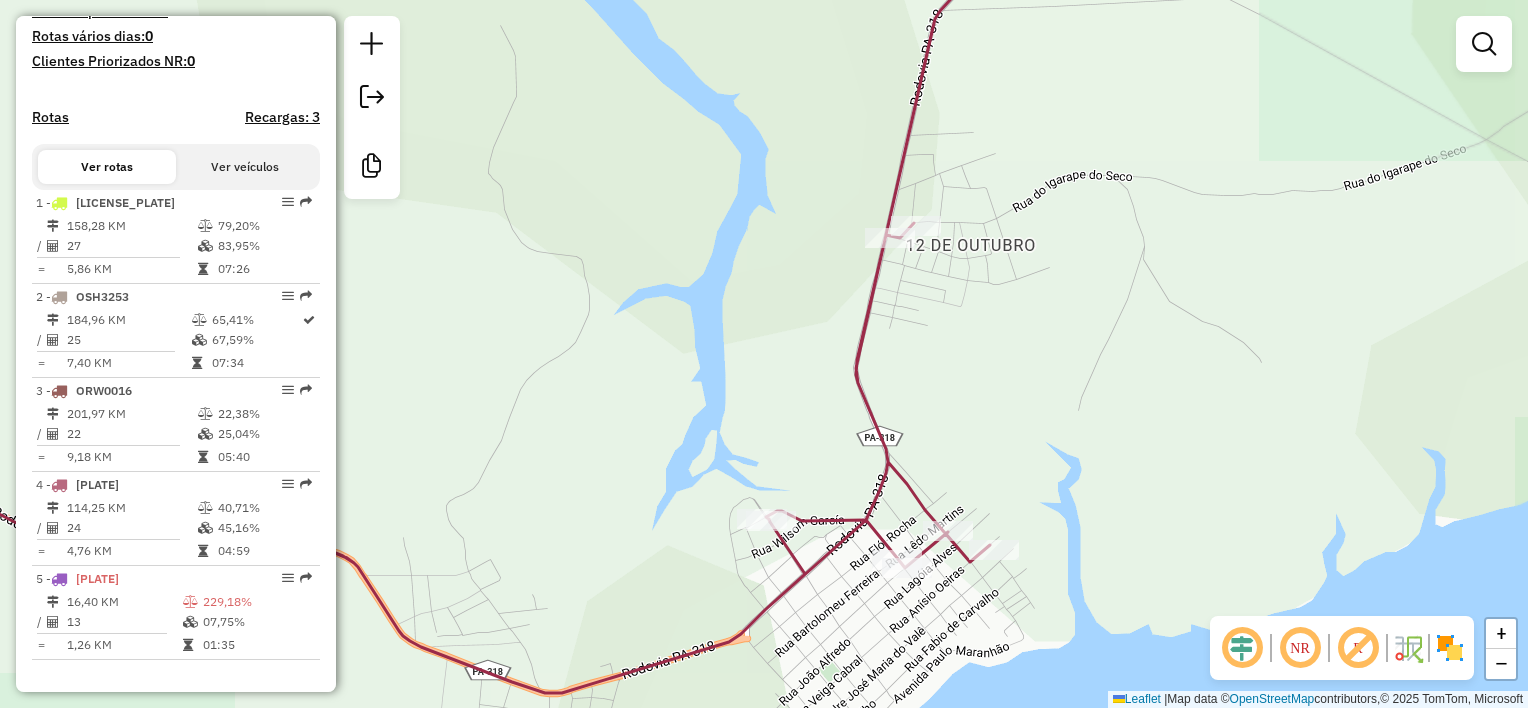 drag, startPoint x: 650, startPoint y: 284, endPoint x: 641, endPoint y: 262, distance: 23.769728 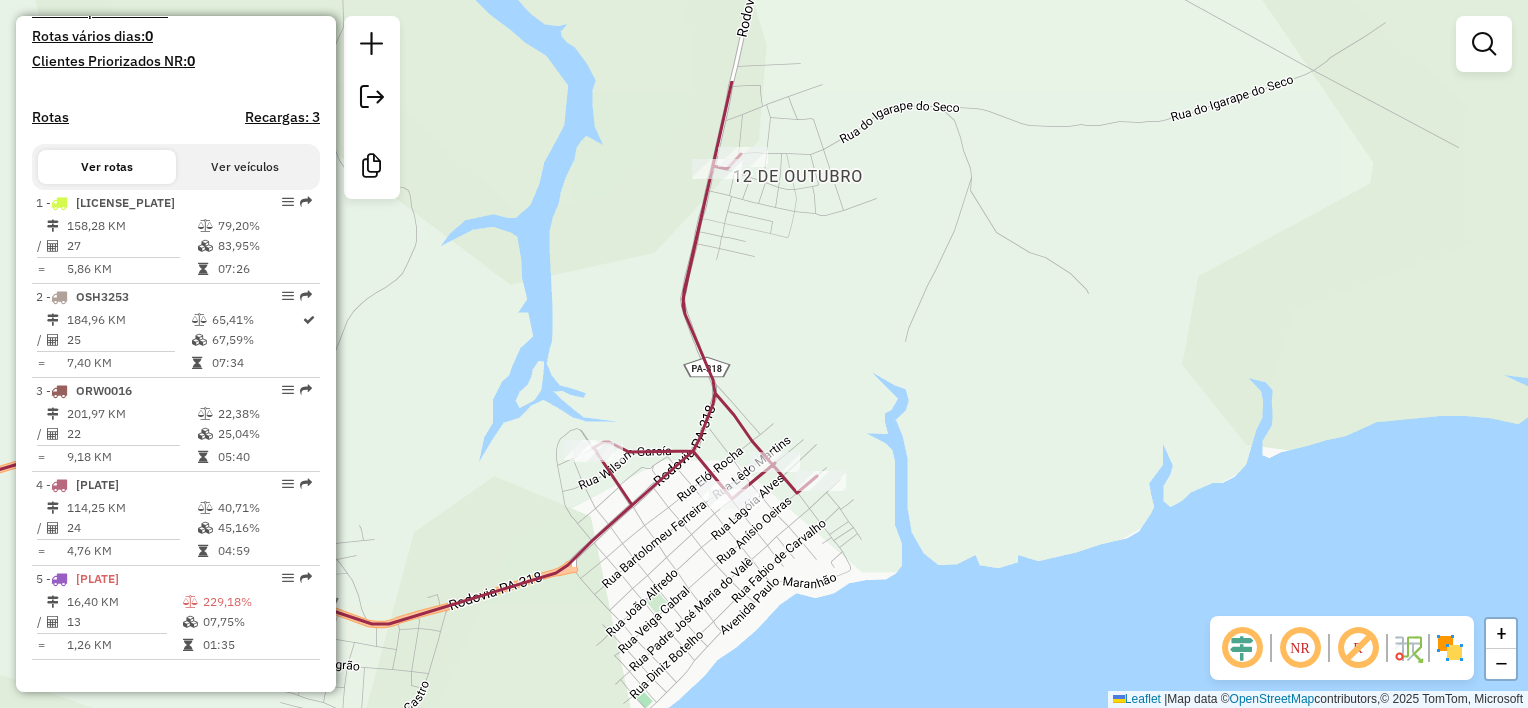 drag, startPoint x: 733, startPoint y: 293, endPoint x: 720, endPoint y: 356, distance: 64.327286 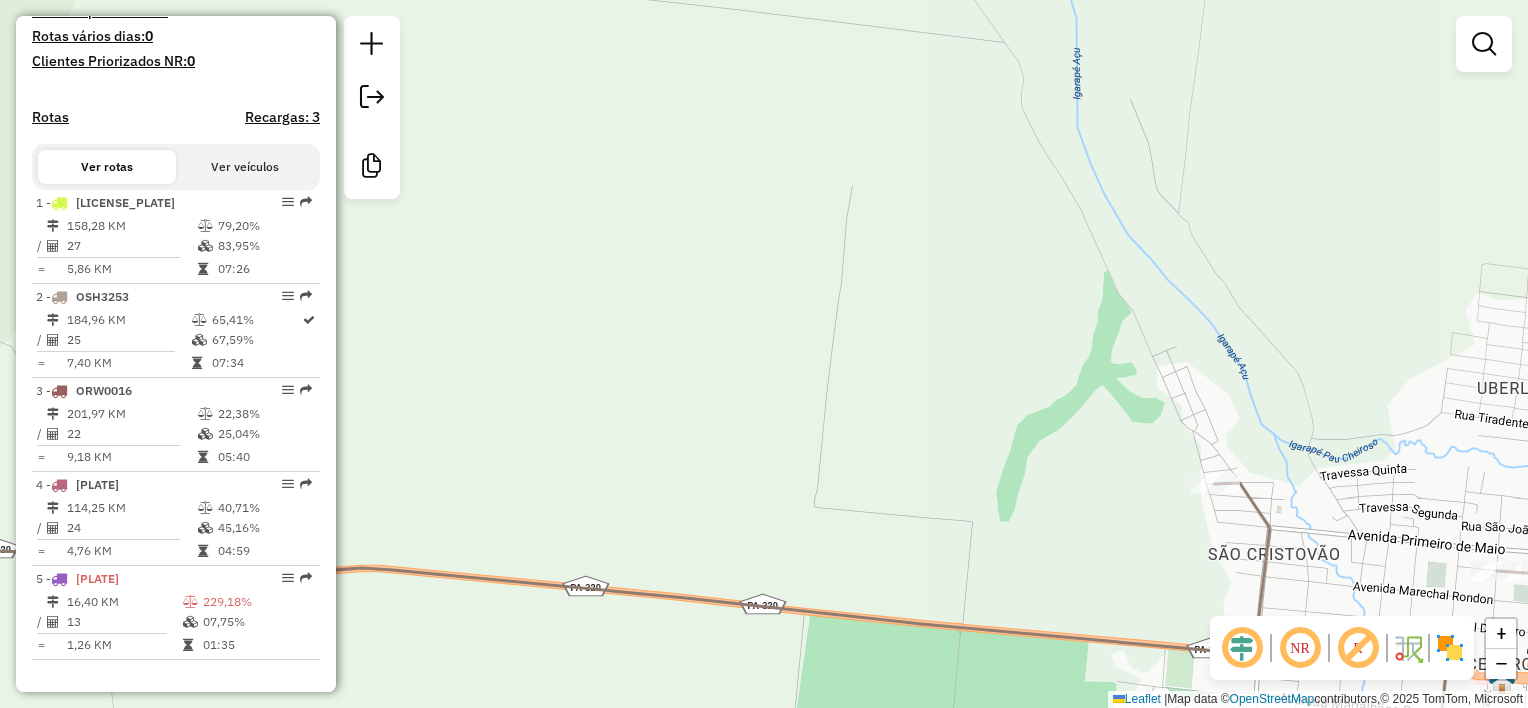 drag, startPoint x: 727, startPoint y: 260, endPoint x: 706, endPoint y: 504, distance: 244.90202 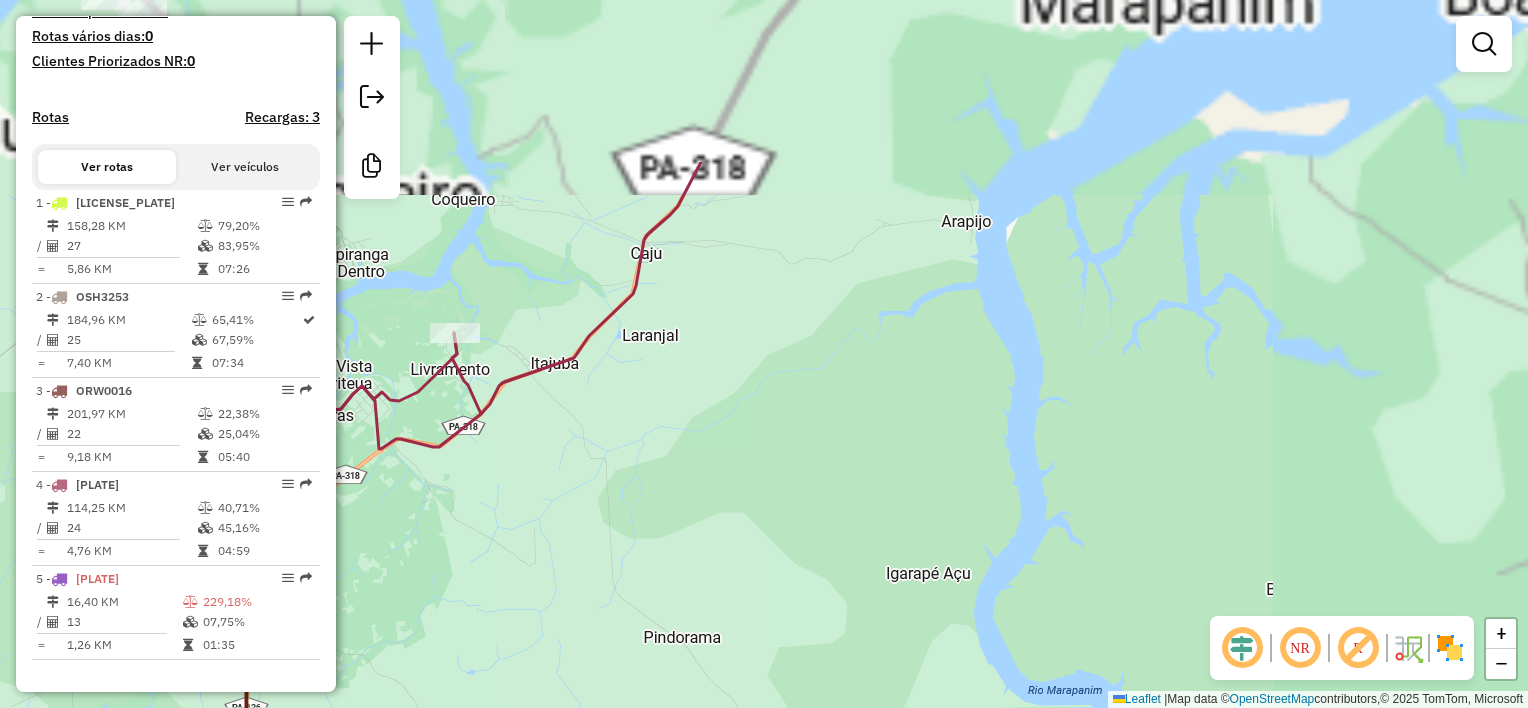 drag, startPoint x: 593, startPoint y: 448, endPoint x: 690, endPoint y: 428, distance: 99.0404 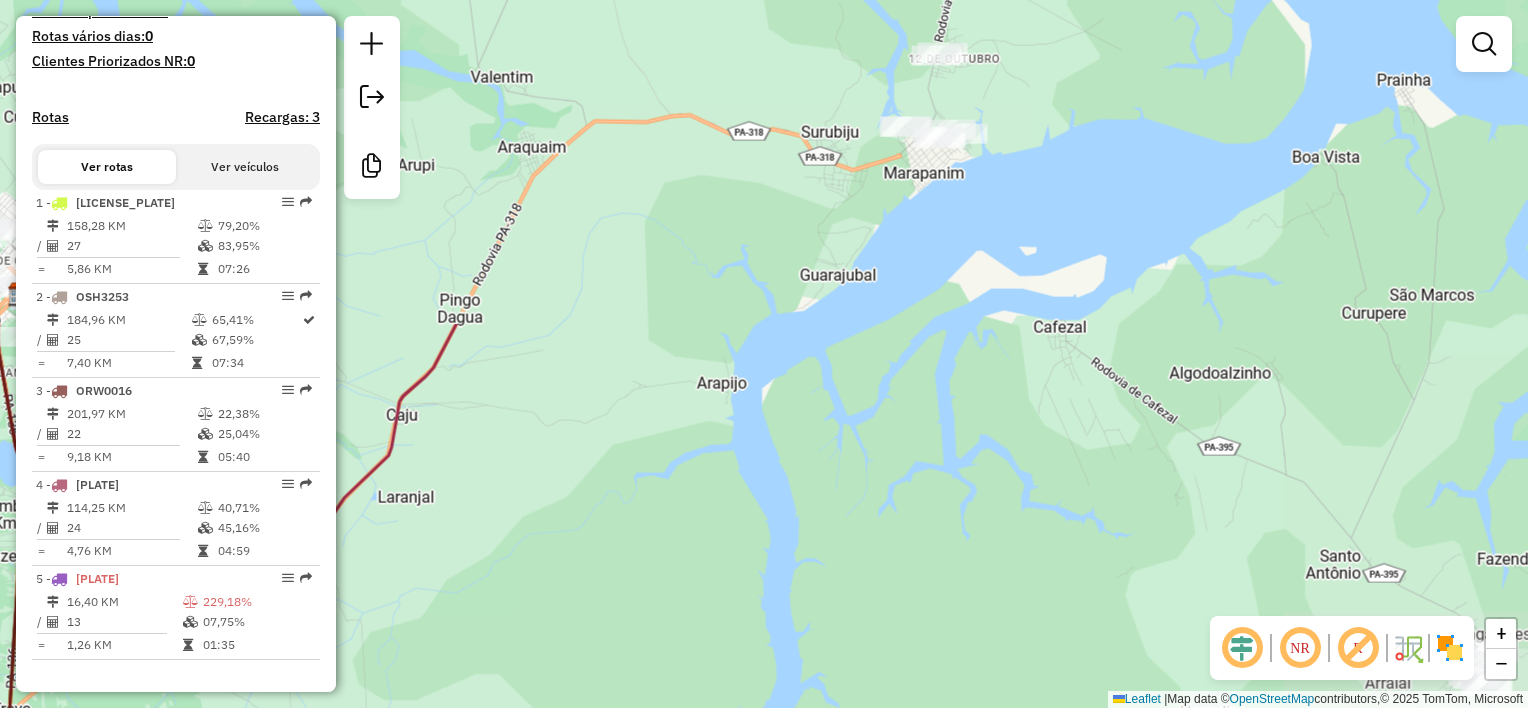 drag, startPoint x: 729, startPoint y: 427, endPoint x: 707, endPoint y: 430, distance: 22.203604 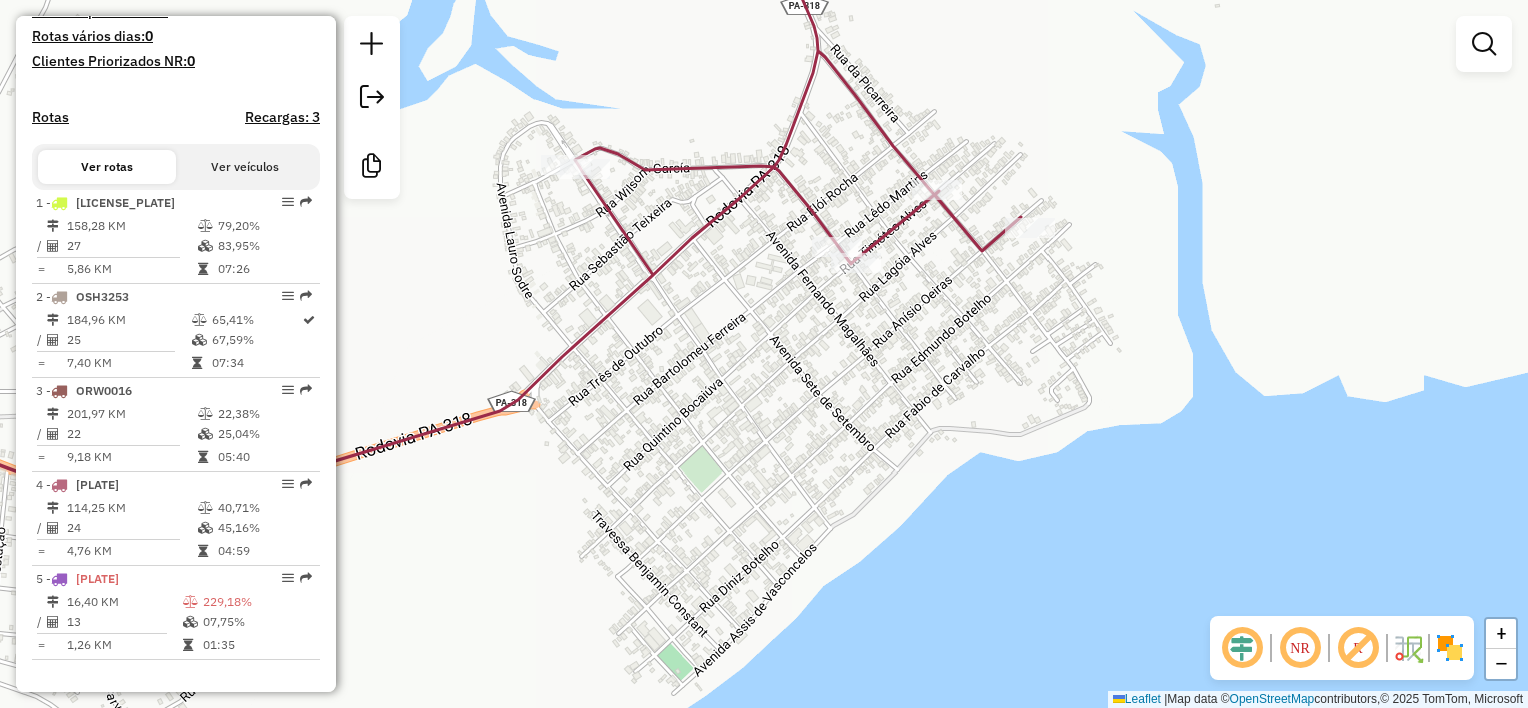 drag, startPoint x: 709, startPoint y: 428, endPoint x: 582, endPoint y: 423, distance: 127.09839 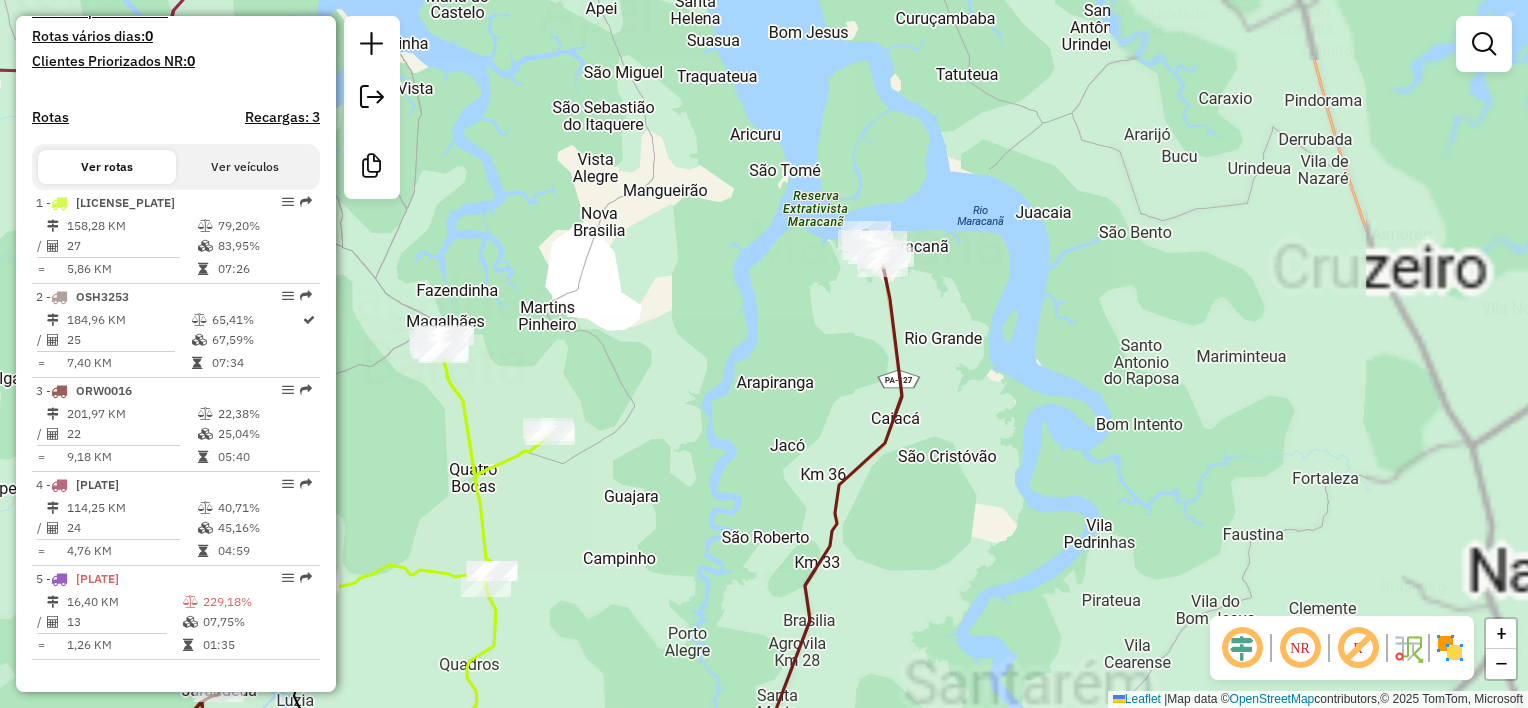 drag, startPoint x: 712, startPoint y: 492, endPoint x: 937, endPoint y: 476, distance: 225.56818 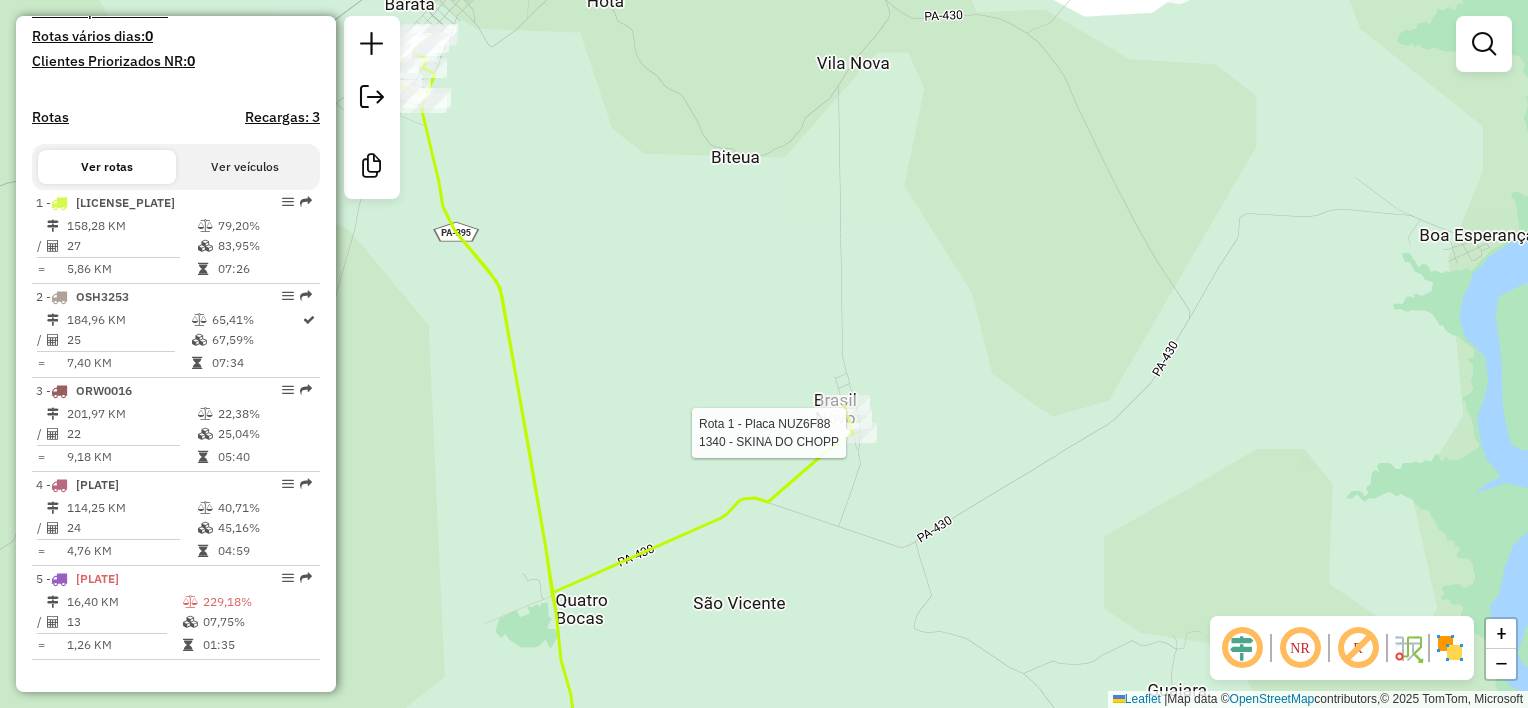 scroll, scrollTop: 0, scrollLeft: 0, axis: both 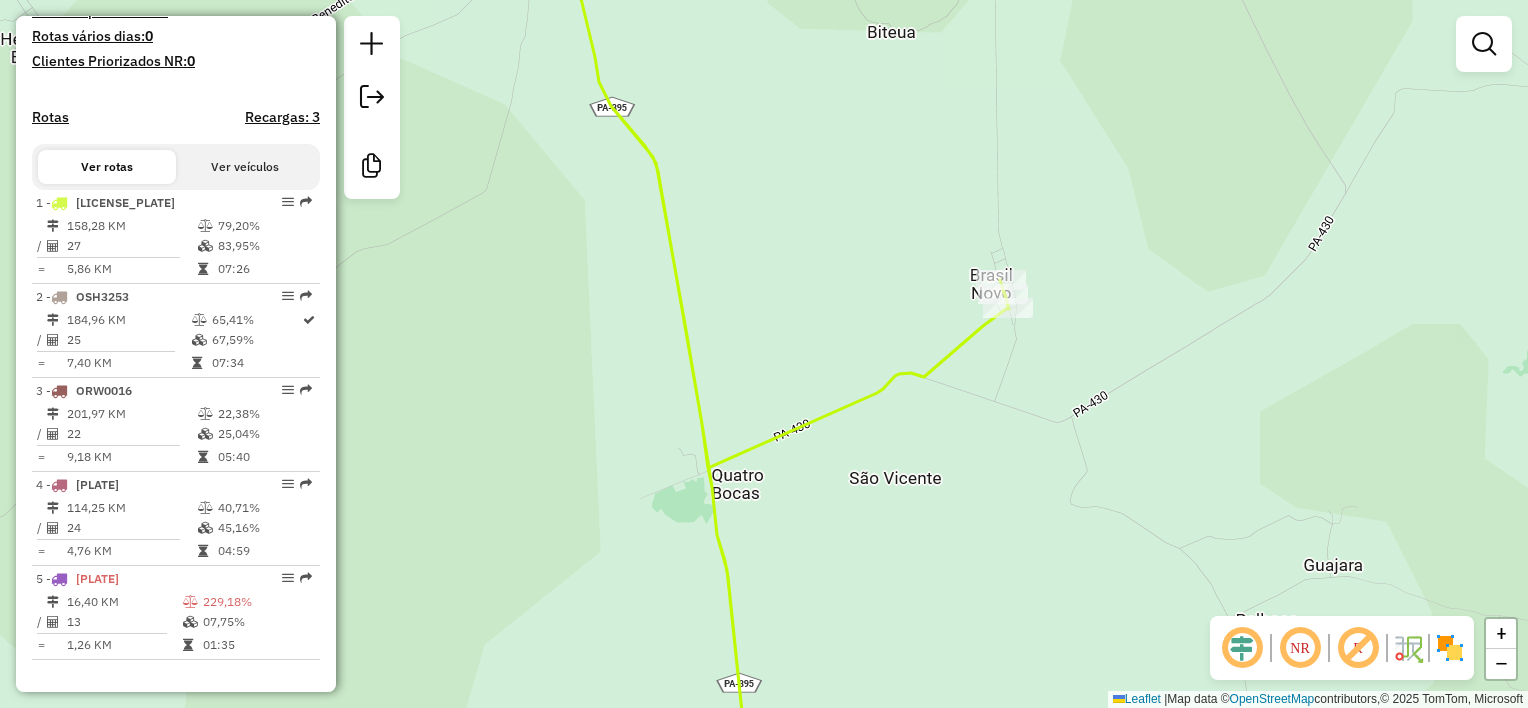 click on "Janela de atendimento Grade de atendimento Capacidade Transportadoras Veículos Cliente Pedidos  Rotas Selecione os dias de semana para filtrar as janelas de atendimento  Seg   Ter   Qua   Qui   Sex   Sáb   Dom  Informe o período da janela de atendimento: De: Até:  Filtrar exatamente a janela do cliente  Considerar janela de atendimento padrão  Selecione os dias de semana para filtrar as grades de atendimento  Seg   Ter   Qua   Qui   Sex   Sáb   Dom   Considerar clientes sem dia de atendimento cadastrado  Clientes fora do dia de atendimento selecionado Filtrar as atividades entre os valores definidos abaixo:  Peso mínimo:   Peso máximo:   Cubagem mínima:   Cubagem máxima:   De:   Até:  Filtrar as atividades entre o tempo de atendimento definido abaixo:  De:   Até:   Considerar capacidade total dos clientes não roteirizados Transportadora: Selecione um ou mais itens Tipo de veículo: Selecione um ou mais itens Veículo: Selecione um ou mais itens Motorista: Selecione um ou mais itens Nome: Rótulo:" 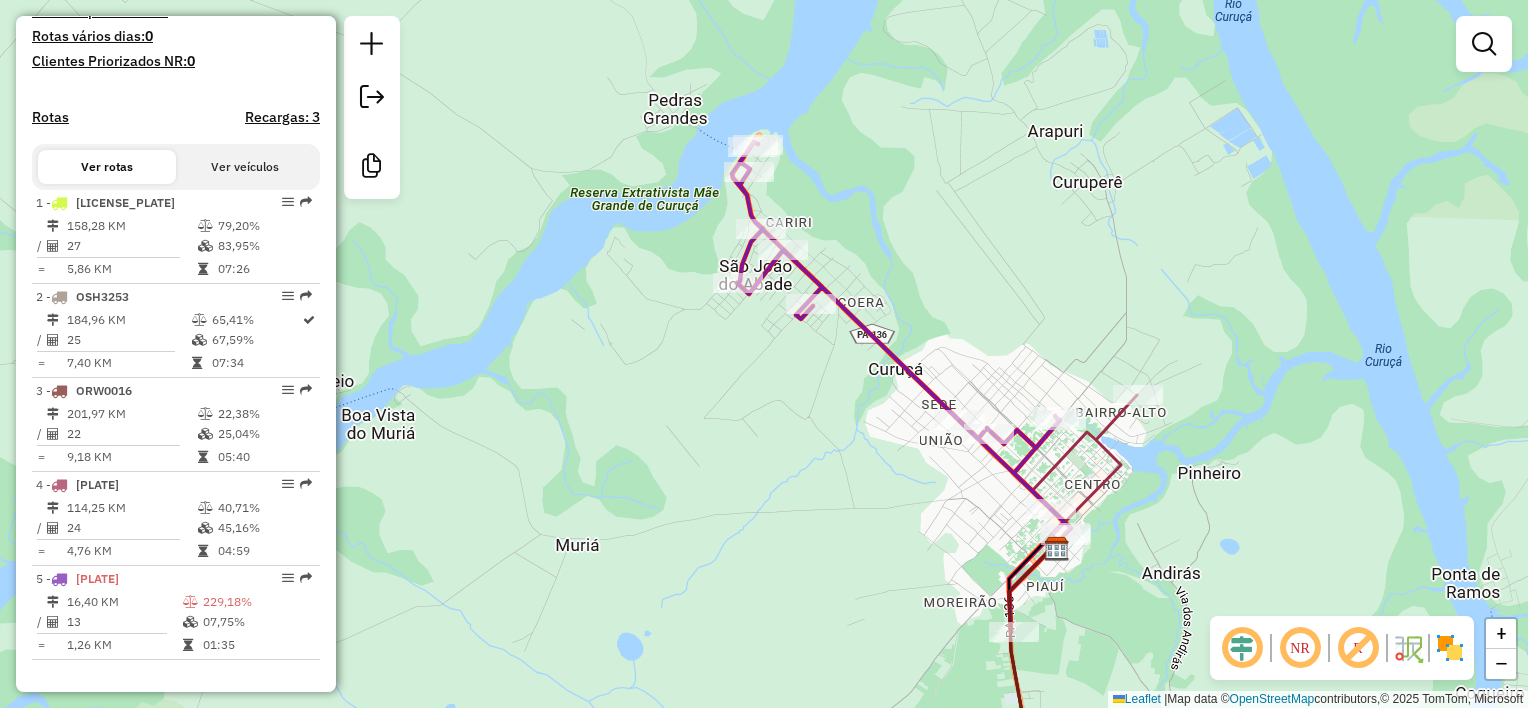 click on "Janela de atendimento Grade de atendimento Capacidade Transportadoras Veículos Cliente Pedidos  Rotas Selecione os dias de semana para filtrar as janelas de atendimento  Seg   Ter   Qua   Qui   Sex   Sáb   Dom  Informe o período da janela de atendimento: De: Até:  Filtrar exatamente a janela do cliente  Considerar janela de atendimento padrão  Selecione os dias de semana para filtrar as grades de atendimento  Seg   Ter   Qua   Qui   Sex   Sáb   Dom   Considerar clientes sem dia de atendimento cadastrado  Clientes fora do dia de atendimento selecionado Filtrar as atividades entre os valores definidos abaixo:  Peso mínimo:   Peso máximo:   Cubagem mínima:   Cubagem máxima:   De:   Até:  Filtrar as atividades entre o tempo de atendimento definido abaixo:  De:   Até:   Considerar capacidade total dos clientes não roteirizados Transportadora: Selecione um ou mais itens Tipo de veículo: Selecione um ou mais itens Veículo: Selecione um ou mais itens Motorista: Selecione um ou mais itens Nome: Rótulo:" 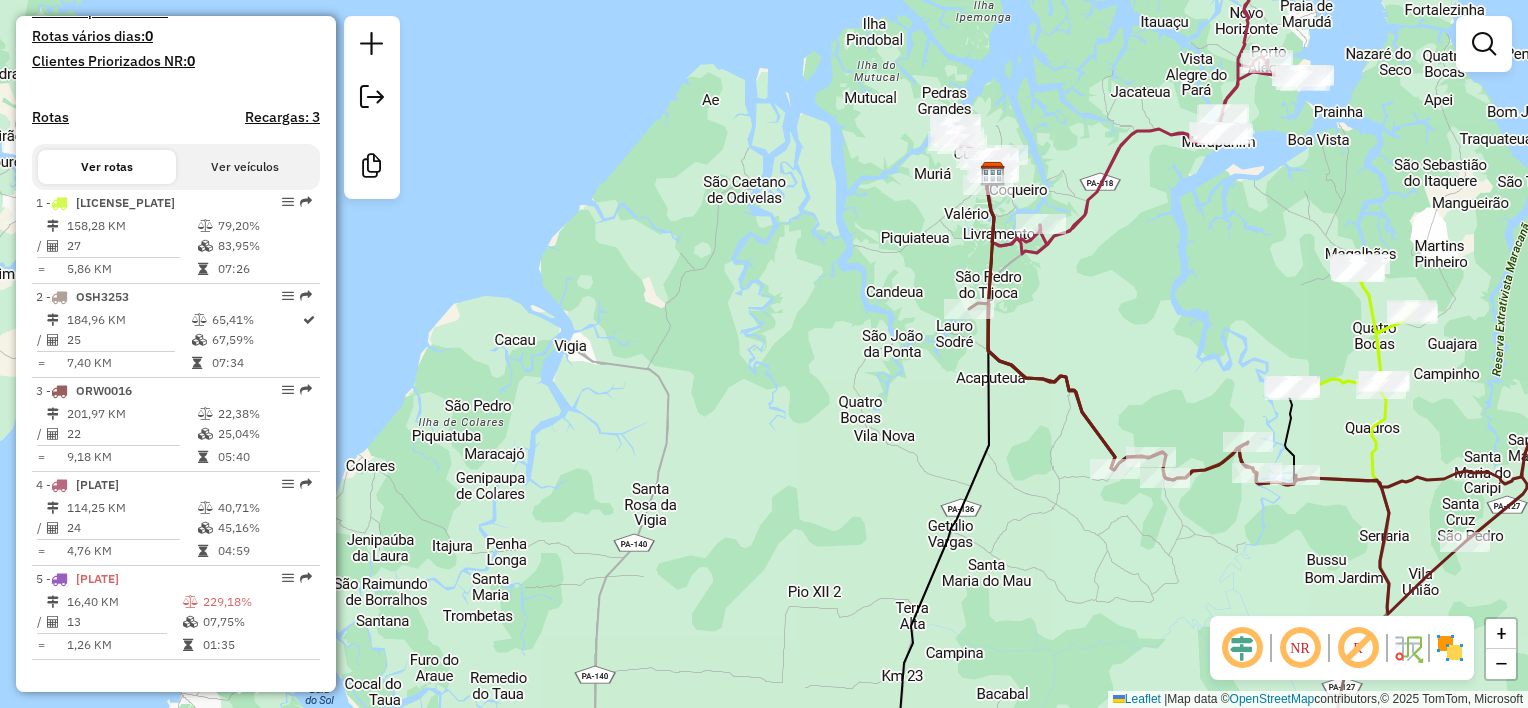 click on "Janela de atendimento Grade de atendimento Capacidade Transportadoras Veículos Cliente Pedidos  Rotas Selecione os dias de semana para filtrar as janelas de atendimento  Seg   Ter   Qua   Qui   Sex   Sáb   Dom  Informe o período da janela de atendimento: De: Até:  Filtrar exatamente a janela do cliente  Considerar janela de atendimento padrão  Selecione os dias de semana para filtrar as grades de atendimento  Seg   Ter   Qua   Qui   Sex   Sáb   Dom   Considerar clientes sem dia de atendimento cadastrado  Clientes fora do dia de atendimento selecionado Filtrar as atividades entre os valores definidos abaixo:  Peso mínimo:   Peso máximo:   Cubagem mínima:   Cubagem máxima:   De:   Até:  Filtrar as atividades entre o tempo de atendimento definido abaixo:  De:   Até:   Considerar capacidade total dos clientes não roteirizados Transportadora: Selecione um ou mais itens Tipo de veículo: Selecione um ou mais itens Veículo: Selecione um ou mais itens Motorista: Selecione um ou mais itens Nome: Rótulo:" 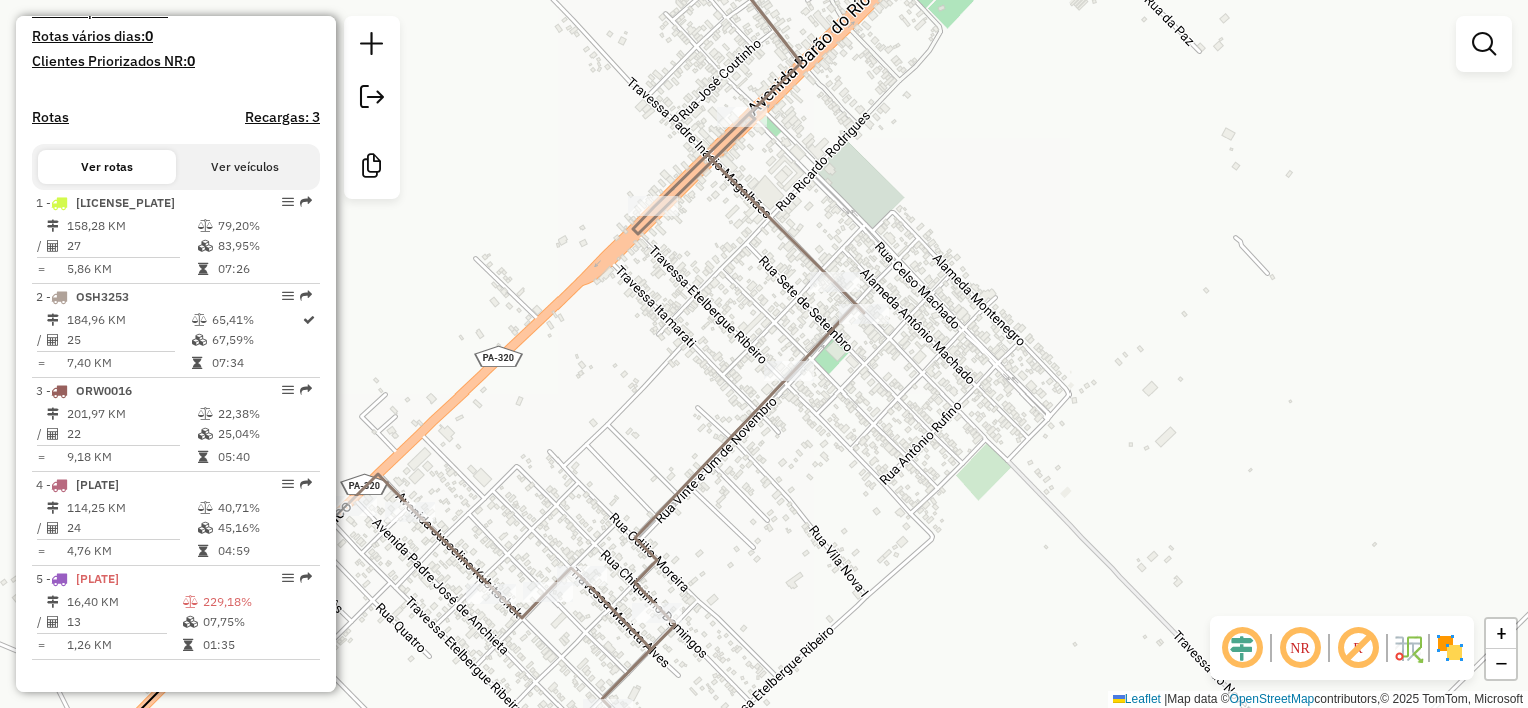 click on "Rota [NUMBER] - Placa [PLATE] 841 - MERCADINHO ANA CLARA Rota [NUMBER] - Placa [PLATE] 1223 - MERCANTILPONTO CERTO Janela de atendimento Grade de atendimento Capacidade Transportadoras Veículos Cliente Pedidos Rotas Selecione os dias de semana para filtrar as janelas de atendimento Seg Ter Qua Qui Sex Sáb Dom Informe o período da janela de atendimento: De: Até: Filtrar exatamente a janela do cliente Considerar janela de atendimento padrão Selecione os dias de semana para filtrar as grades de atendimento Seg Ter Qua Qui Sex Sáb Dom Considerar clientes sem dia de atendimento cadastrado Clientes fora do dia de atendimento selecionado Filtrar as atividades entre os valores definidos abaixo: Peso mínimo: Peso máximo: Cubagem mínima: Cubagem máxima: De: Até: Filtrar as atividades entre o tempo de atendimento definido abaixo: De: Até: Considerar capacidade total dos clientes não roteirizados Transportadora: Selecione um ou mais itens Tipo de veículo: Veículo: De:" 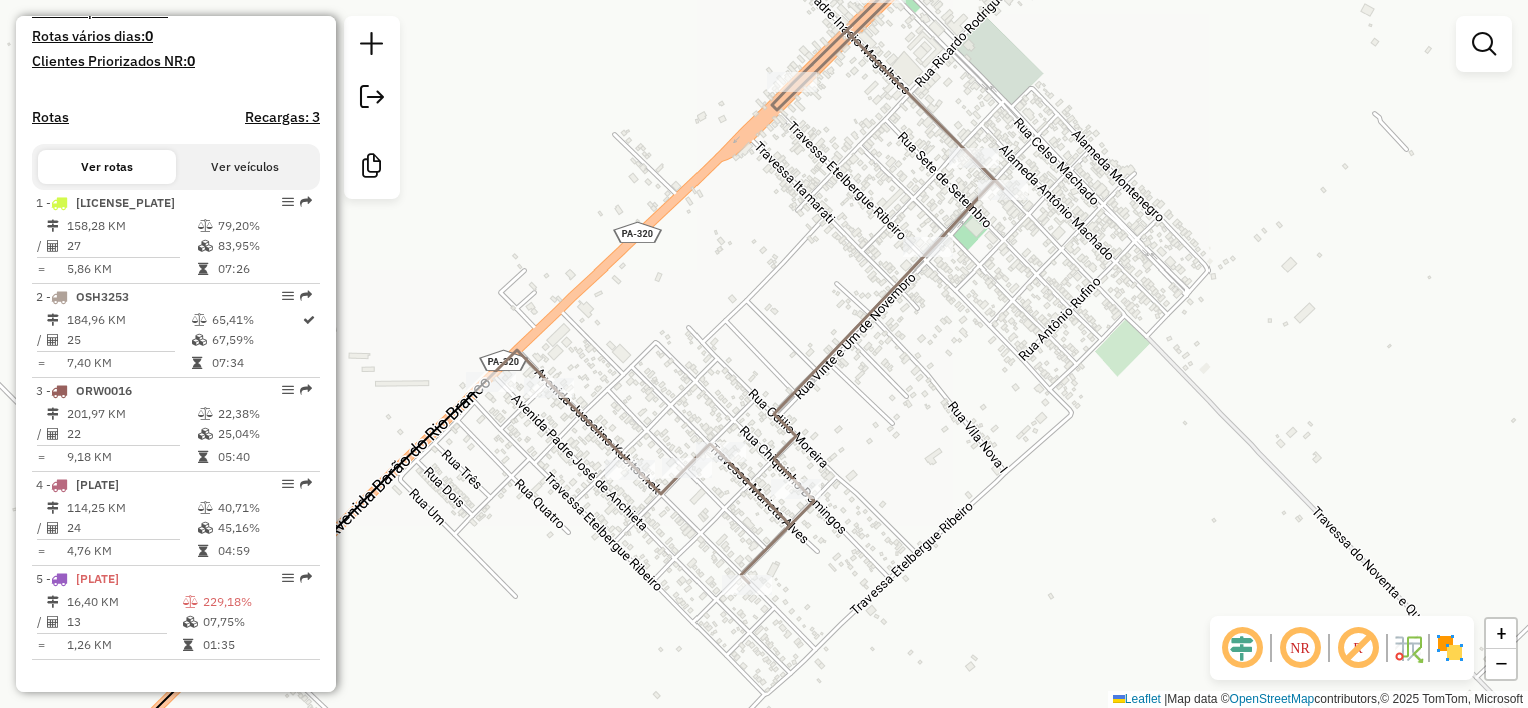 drag, startPoint x: 866, startPoint y: 473, endPoint x: 867, endPoint y: 428, distance: 45.01111 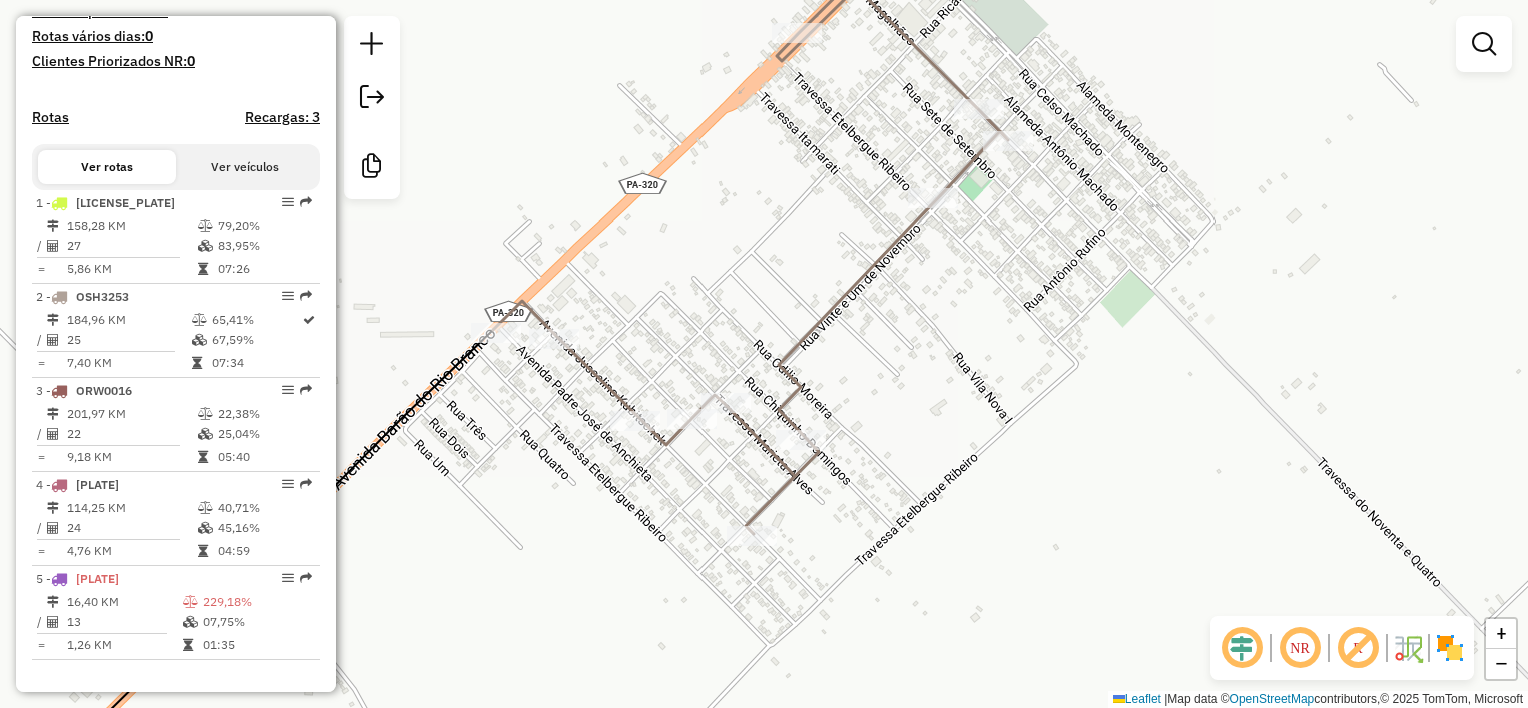 drag, startPoint x: 782, startPoint y: 507, endPoint x: 786, endPoint y: 497, distance: 10.770329 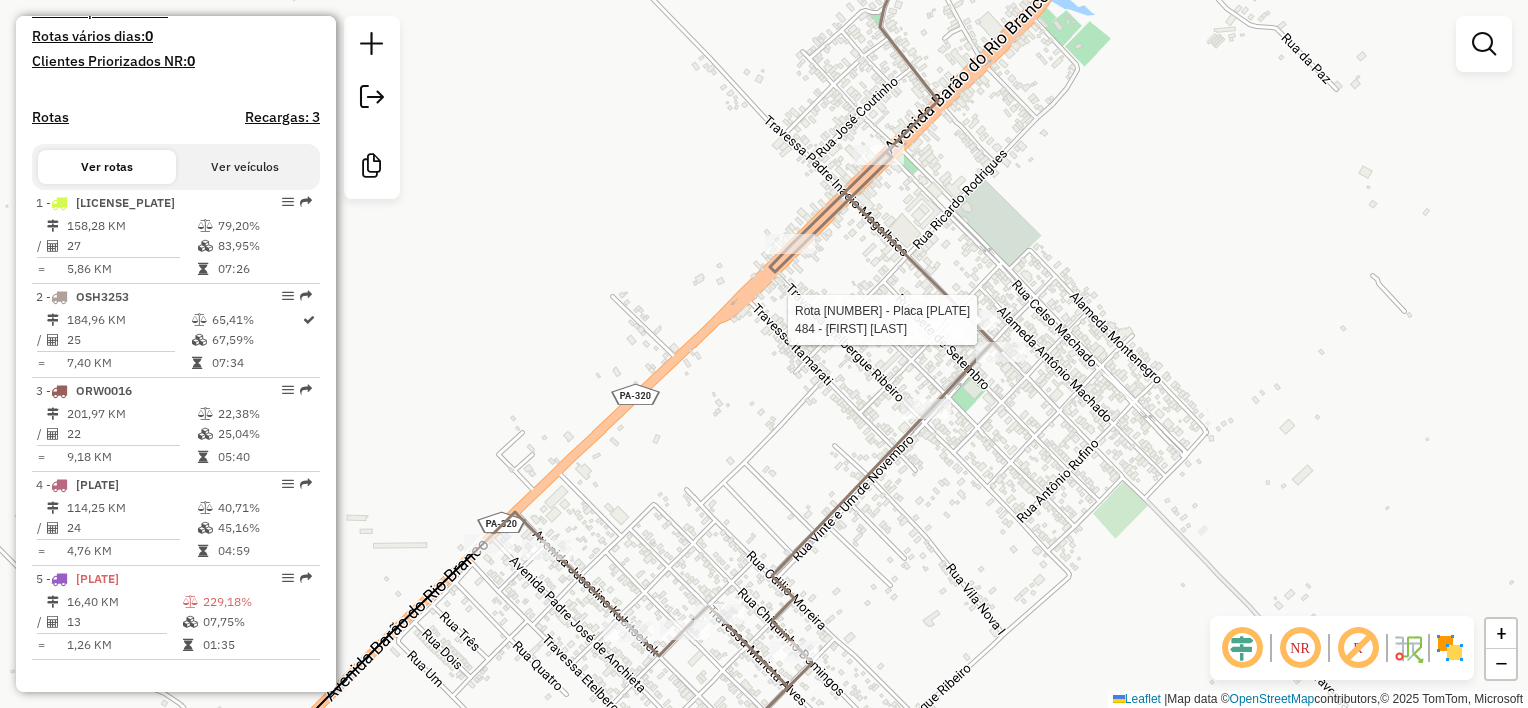 select on "**********" 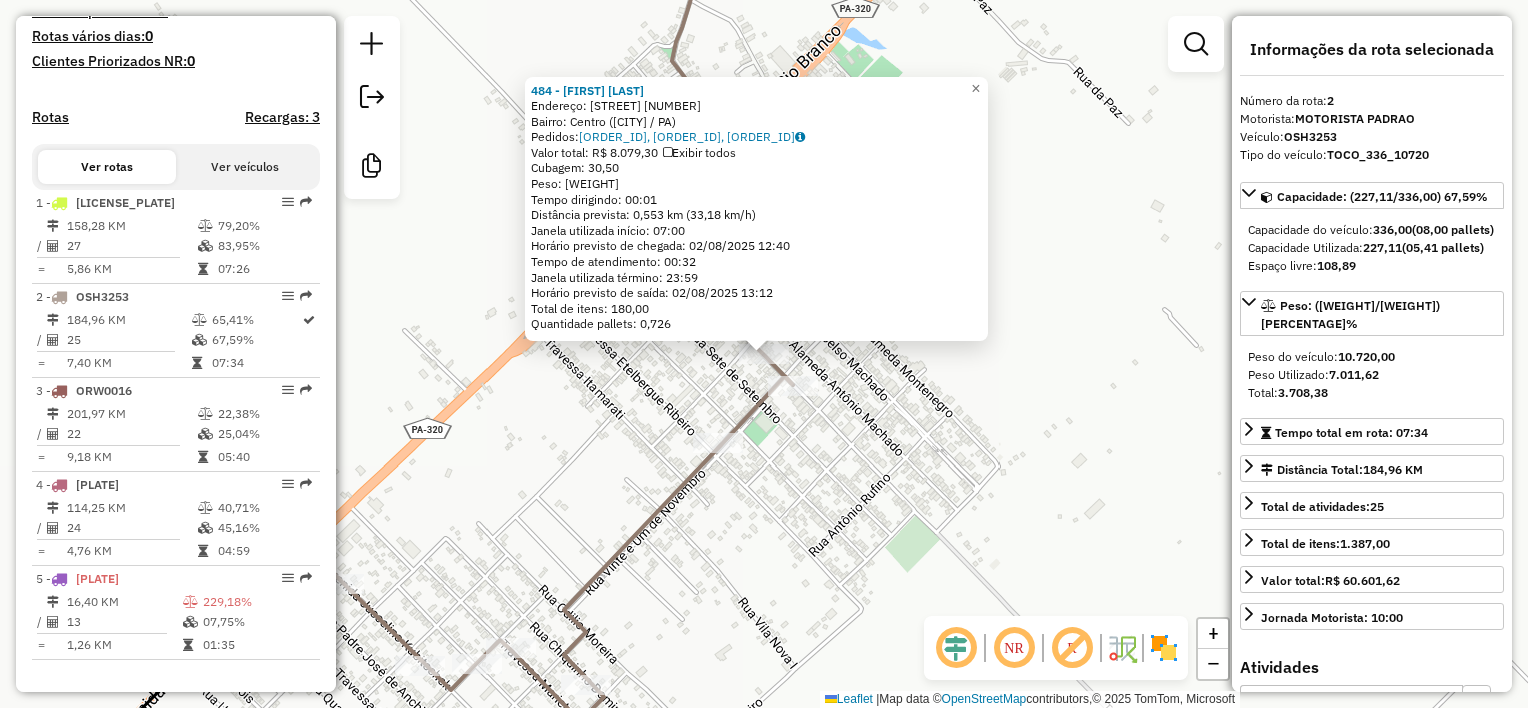 click on "484 - [FIRST] [LAST] Endereço: AV PE MAGALHAES CJ LEITAO [NUMBER] Bairro: Centro ([CITY] / PA) Pedidos: [ORDER_ID], [ORDER_ID], [ORDER_ID] Valor total: R$ [PRICE] Exibir todos Cubagem: [WEIGHT] Peso: [WEIGHT] Tempo dirigindo: [TIME] Distância prevista: [DISTANCE] km ([SPEED] km/h) Janela utilizada início: [TIME] Horário previsto de chegada: [DATE] [TIME] Tempo de atendimento: [TIME] Janela utilizada término: [TIME] Horário previsto de saída: [DATE] [TIME] Total de itens: [QUANTITY] Quantidade pallets: [QUANTITY] × Janela de atendimento Grade de atendimento Capacidade Transportadoras Veículos Cliente Pedidos Rotas Selecione os dias de semana para filtrar as janelas de atendimento Seg Ter Qua Qui Sex Sáb Dom Informe o período da janela de atendimento: De: Até: Filtrar exatamente a janela do cliente Considerar janela de atendimento padrão Selecione os dias de semana para filtrar as grades de atendimento Seg Ter Qua Qui Sex Sáb Dom De: De:" 